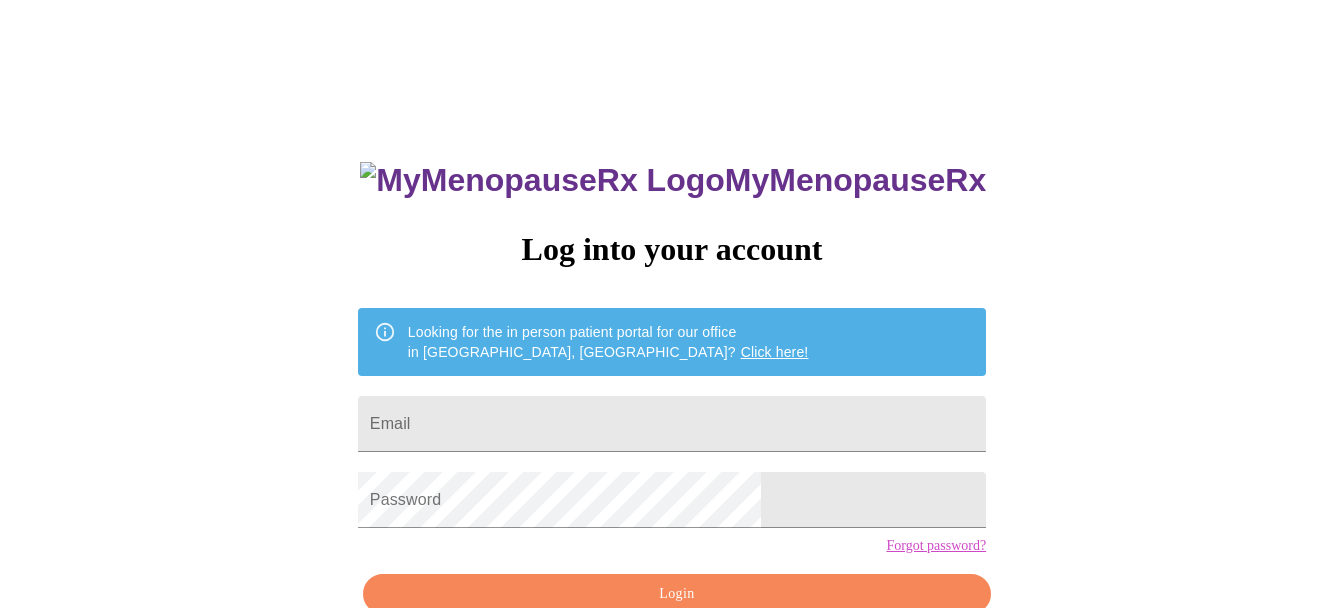 scroll, scrollTop: 0, scrollLeft: 0, axis: both 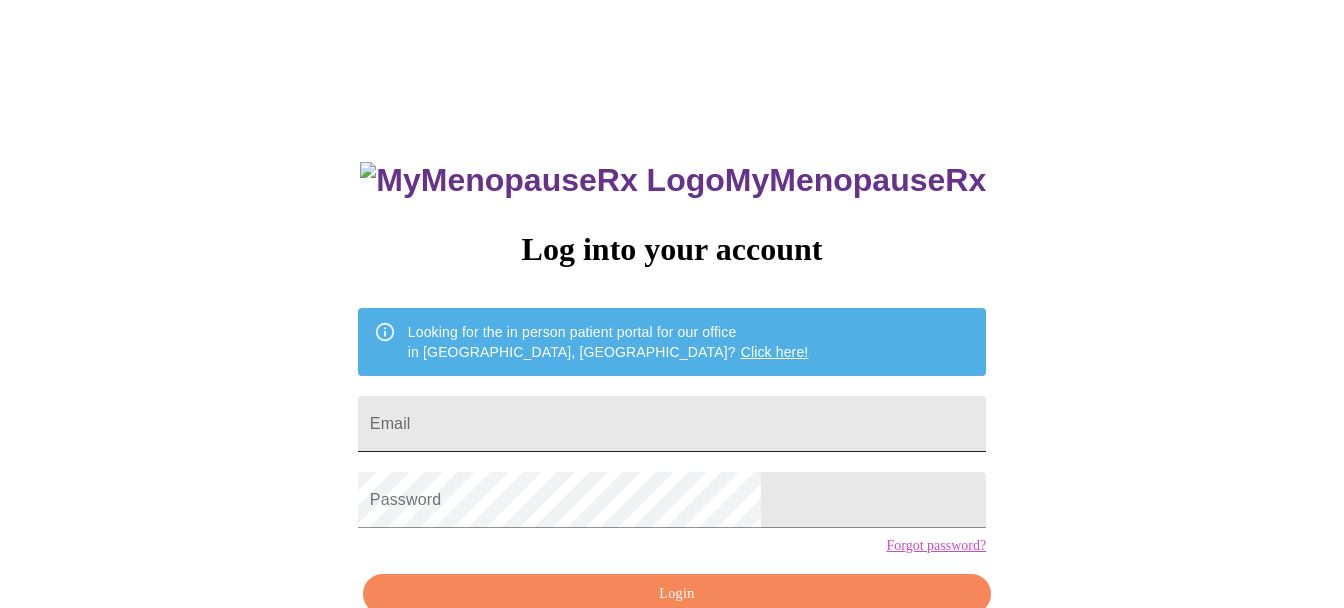 click on "Email" at bounding box center [672, 424] 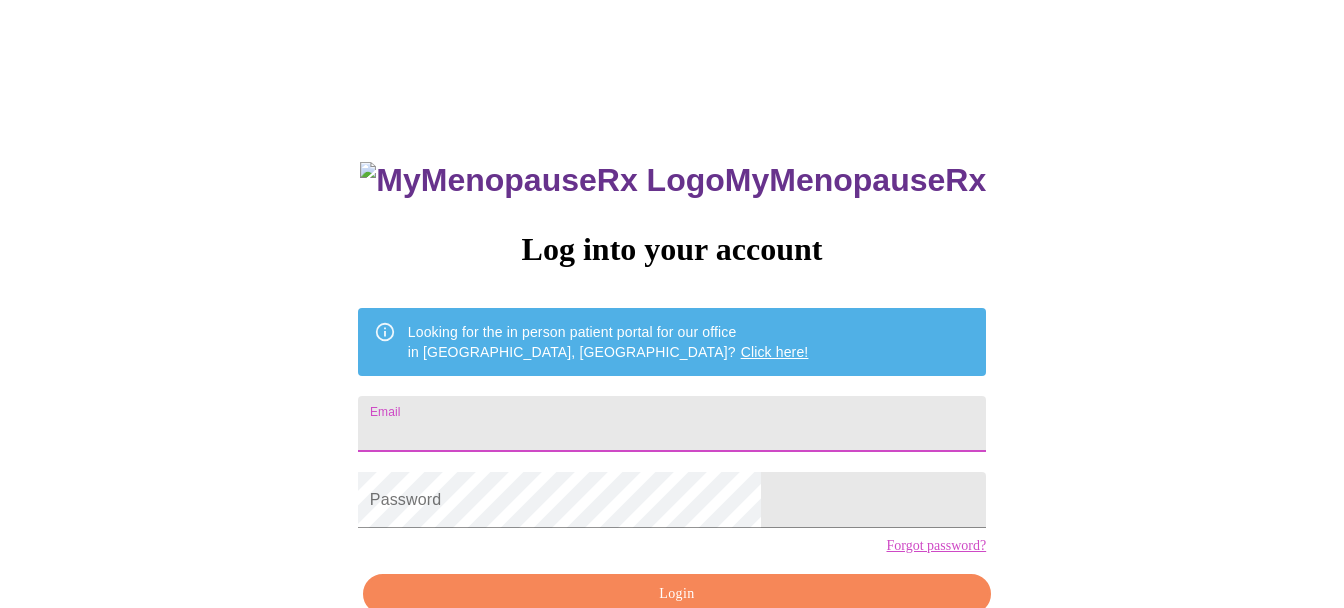 type on "[EMAIL_ADDRESS][DOMAIN_NAME]" 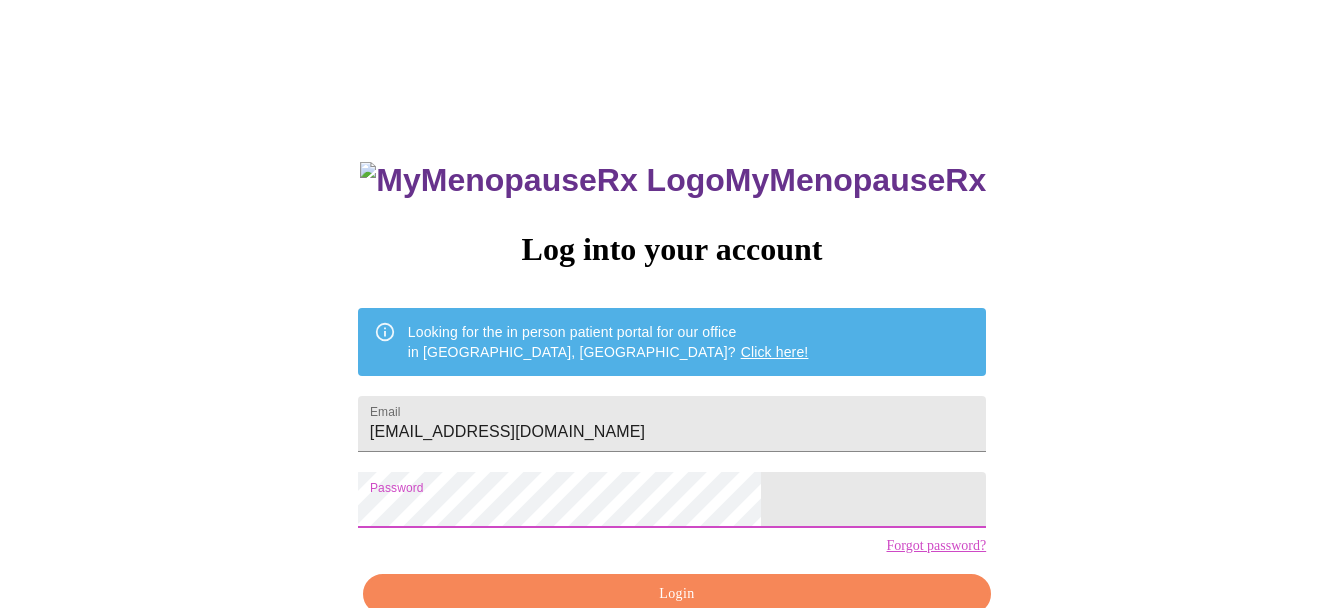scroll, scrollTop: 107, scrollLeft: 0, axis: vertical 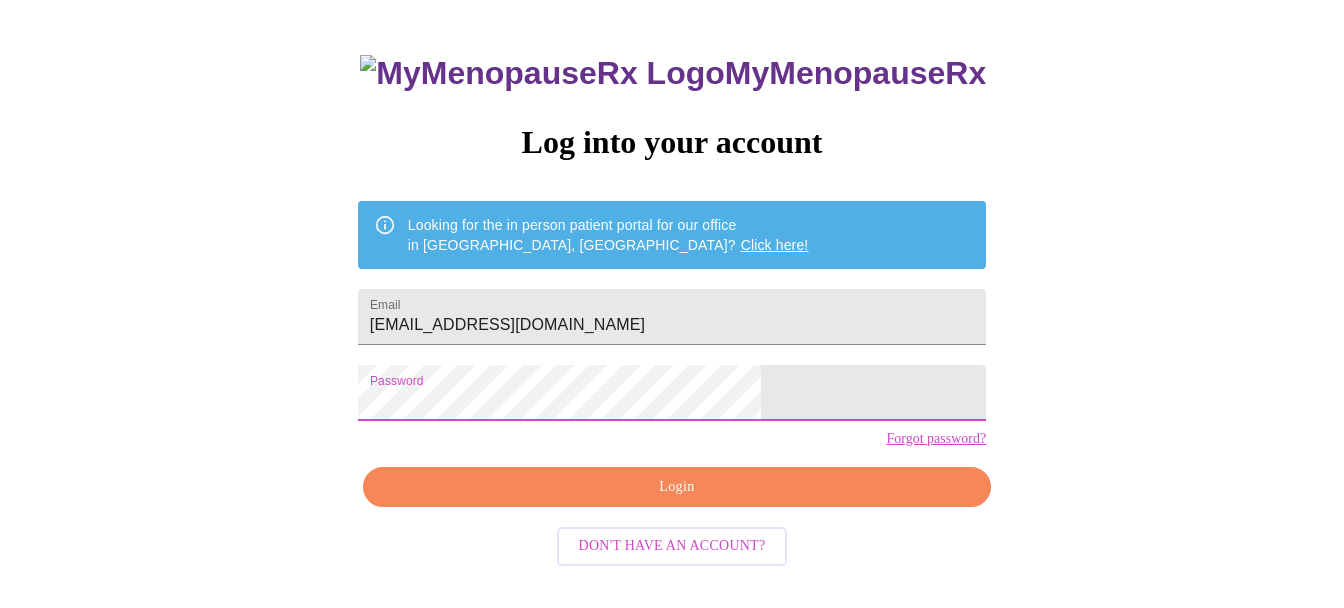 click on "Login" at bounding box center [677, 487] 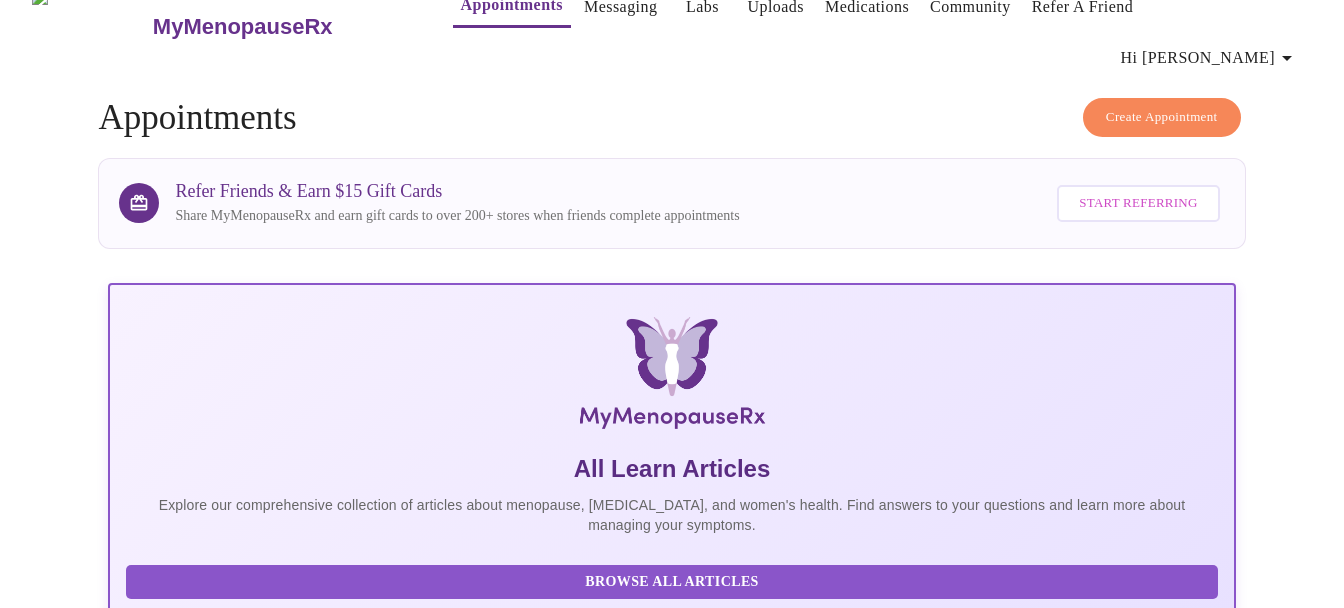 scroll, scrollTop: 0, scrollLeft: 0, axis: both 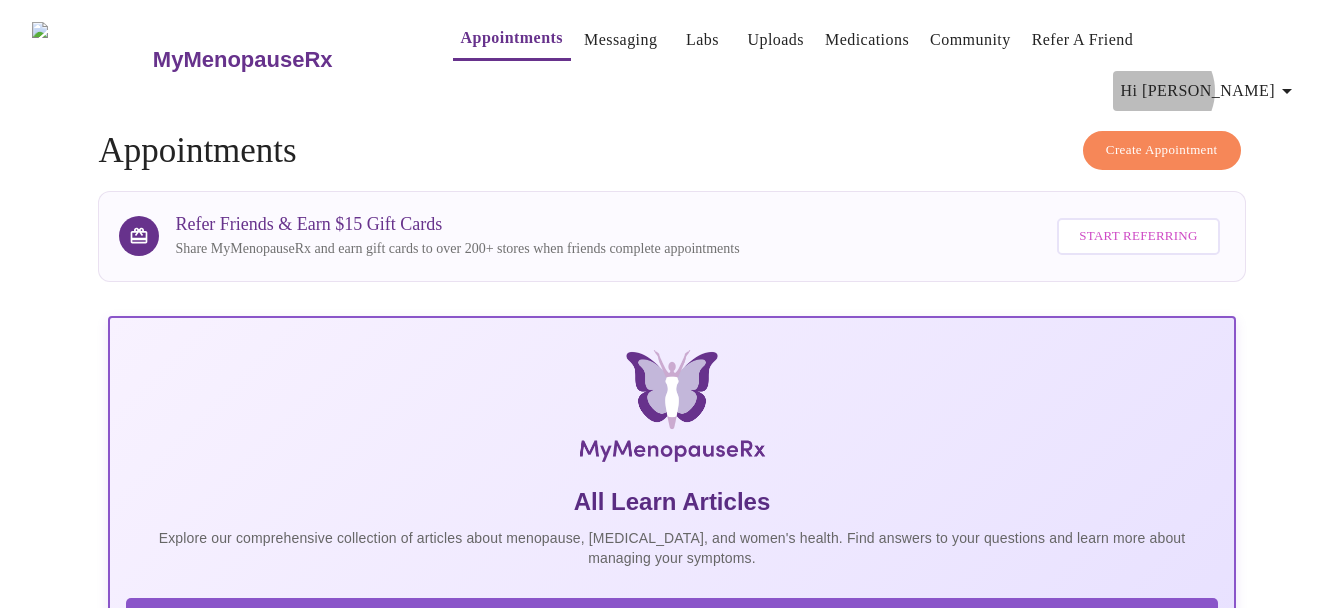 click on "Hi [PERSON_NAME]" at bounding box center [1210, 91] 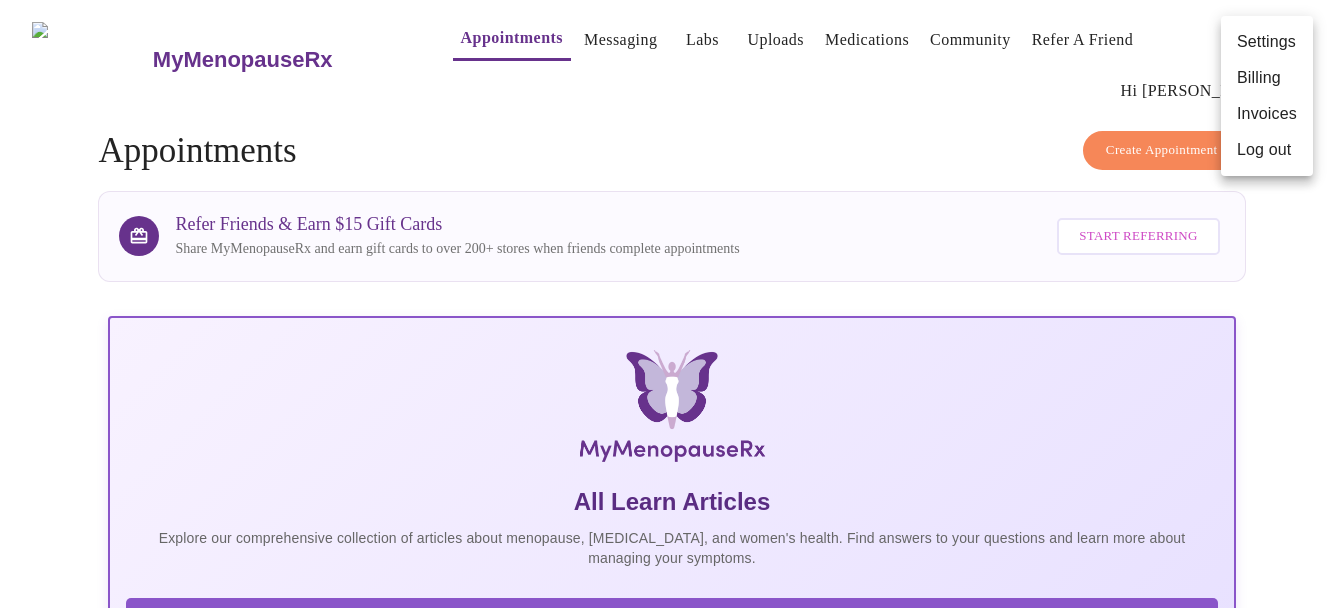 click on "Settings" at bounding box center (1267, 42) 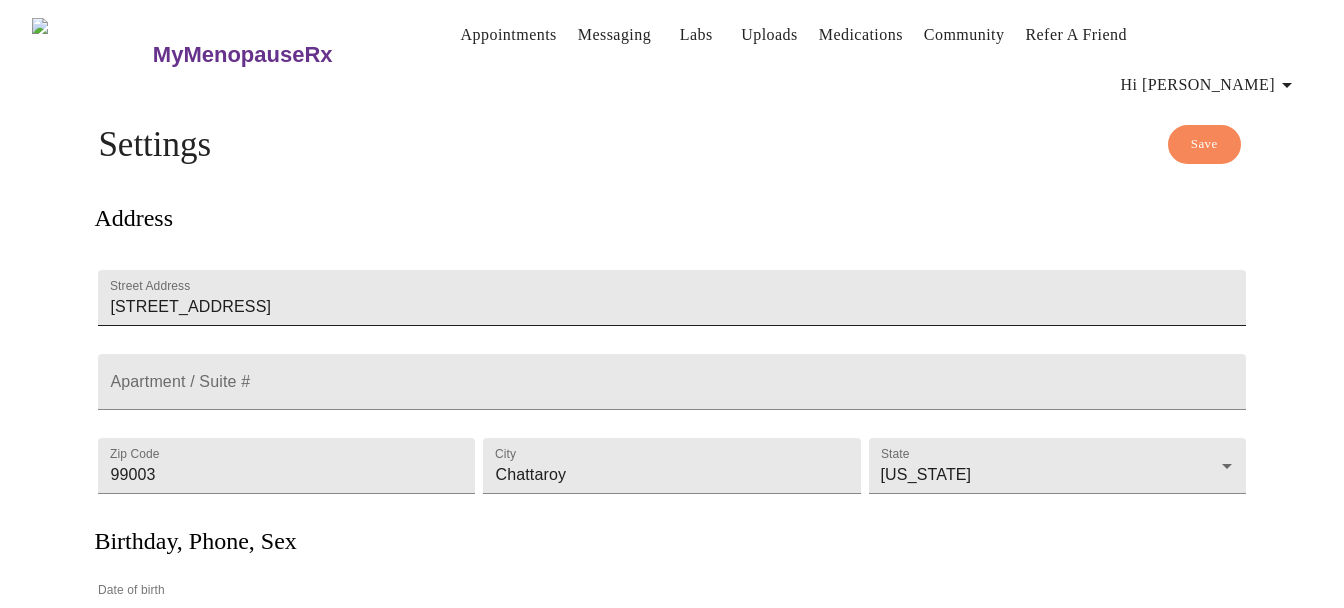 scroll, scrollTop: 0, scrollLeft: 0, axis: both 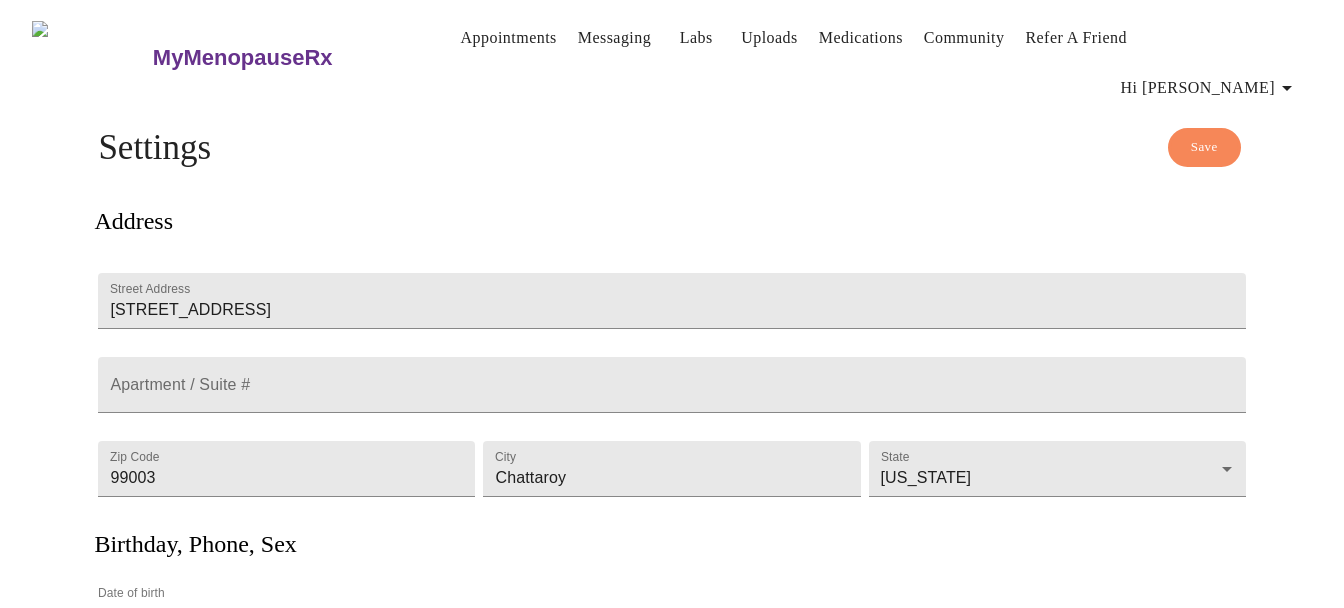 click 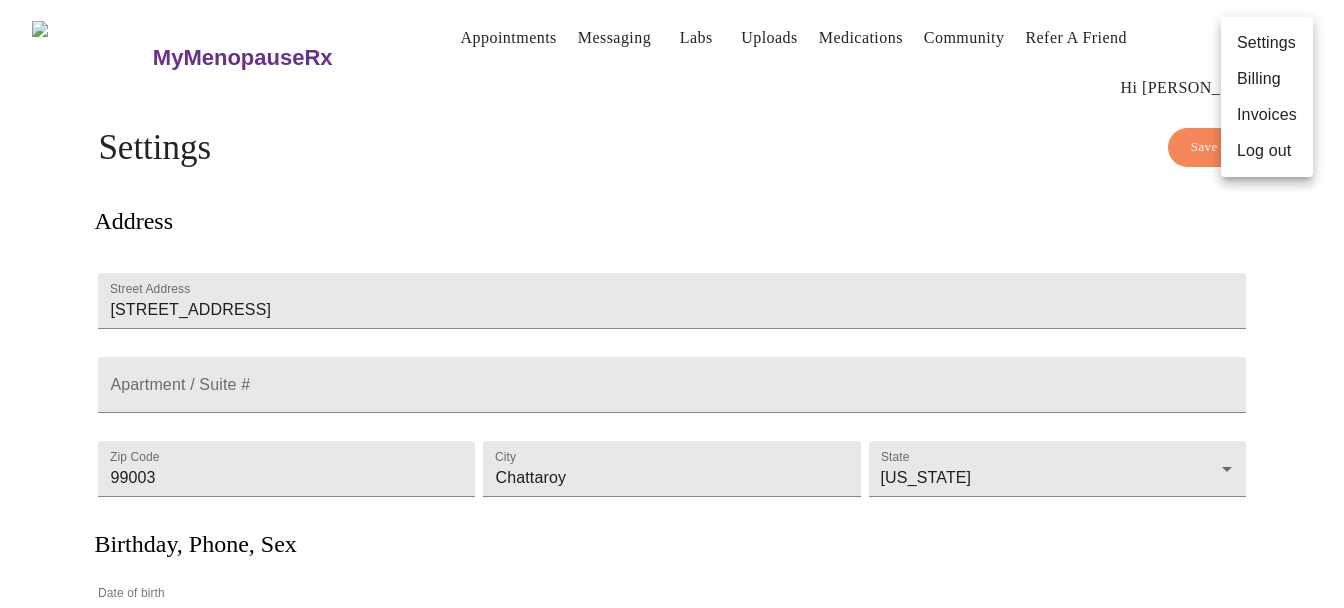 click on "Billing" at bounding box center [1267, 79] 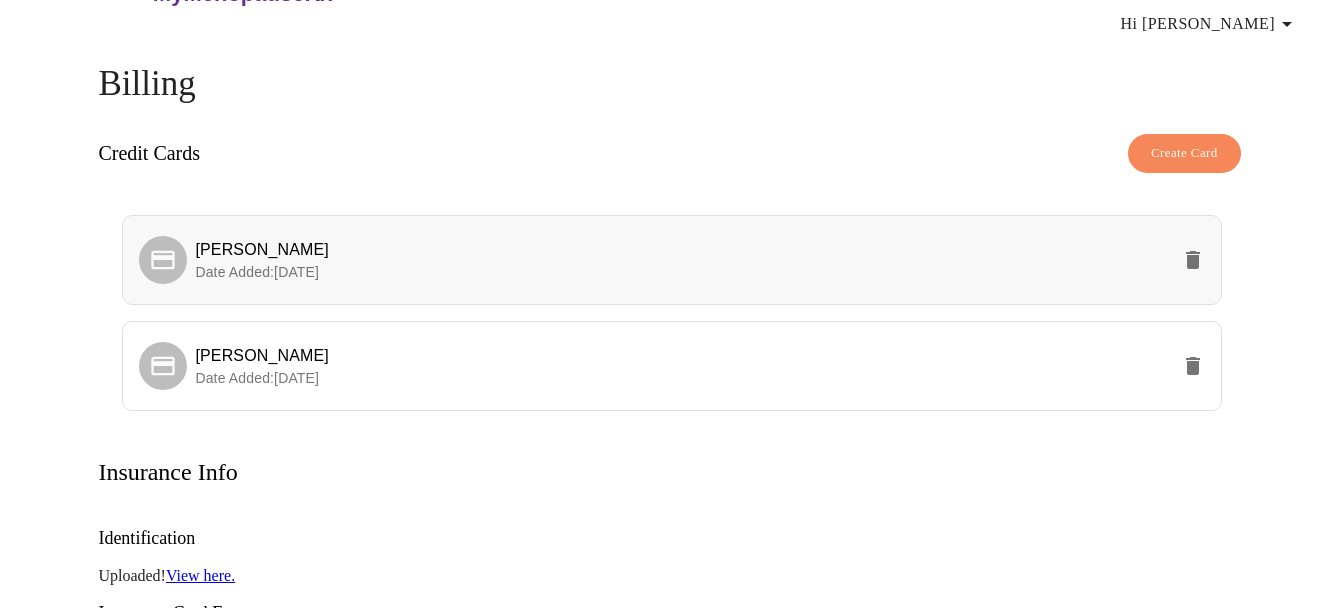 scroll, scrollTop: 63, scrollLeft: 0, axis: vertical 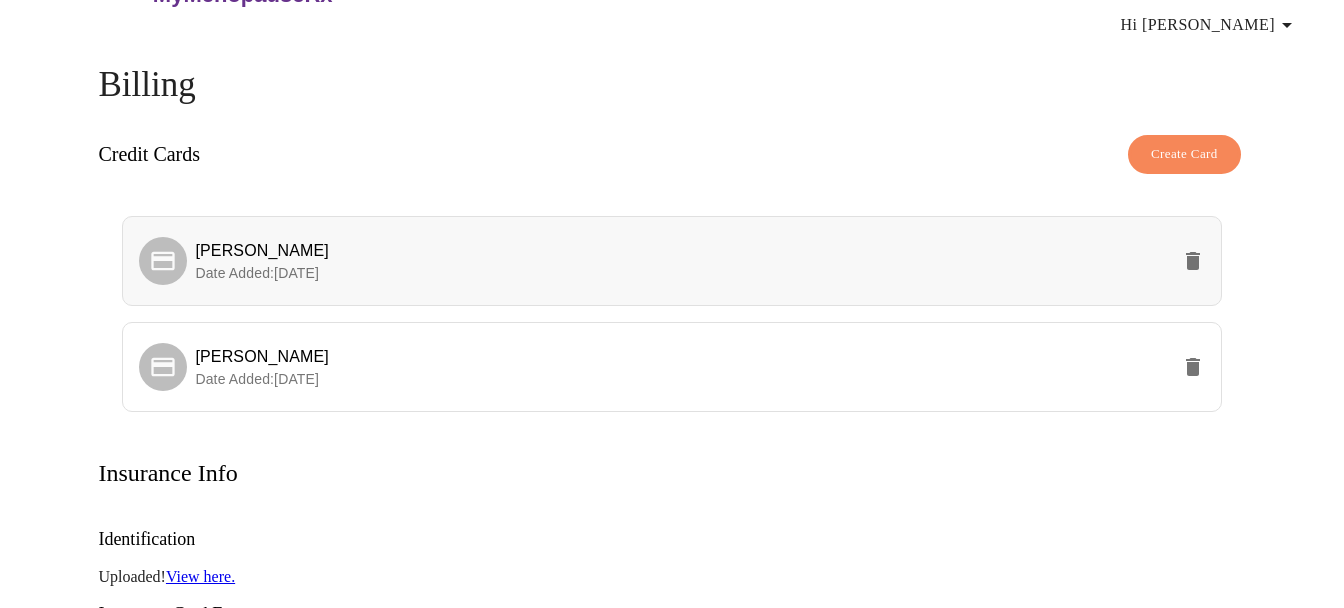 click on "[PERSON_NAME]" at bounding box center (262, 250) 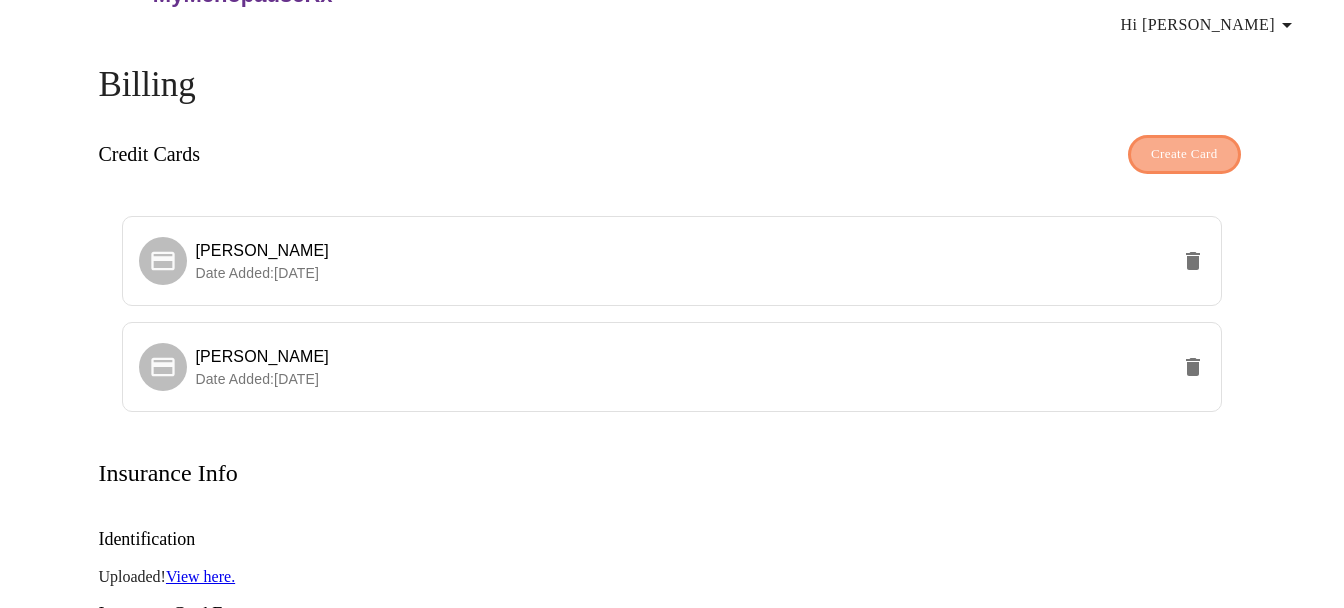click on "Create Card" at bounding box center (1184, 154) 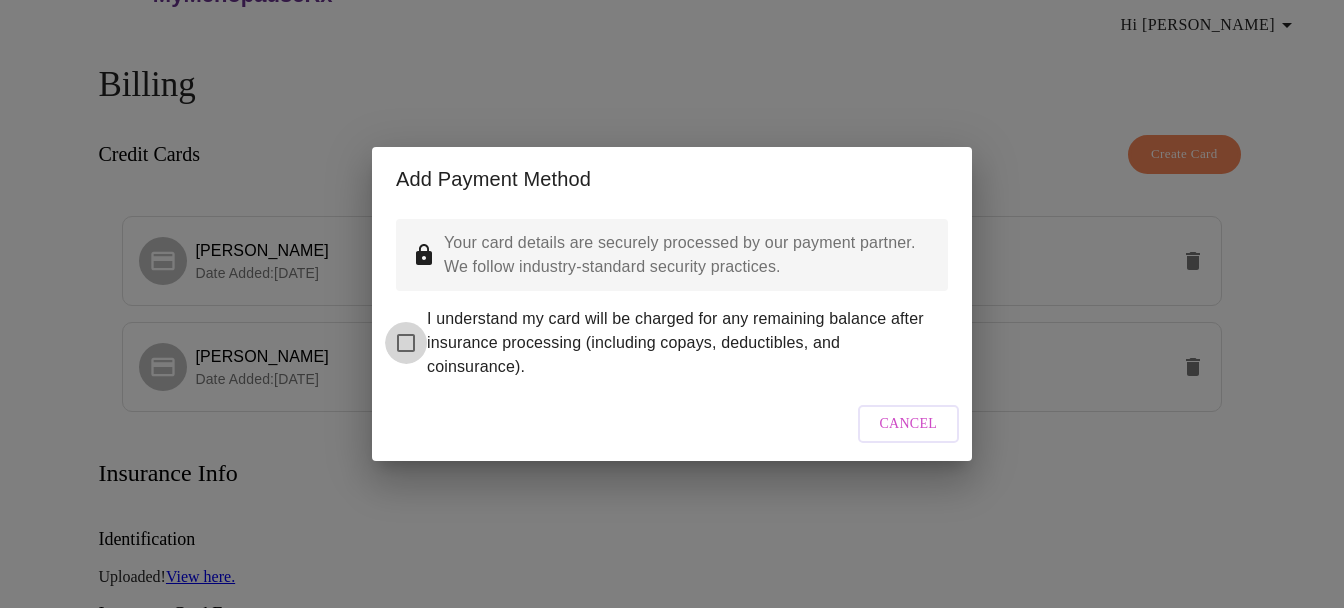 click on "I understand my card will be charged for any remaining balance after insurance processing (including copays, deductibles, and coinsurance)." at bounding box center (406, 343) 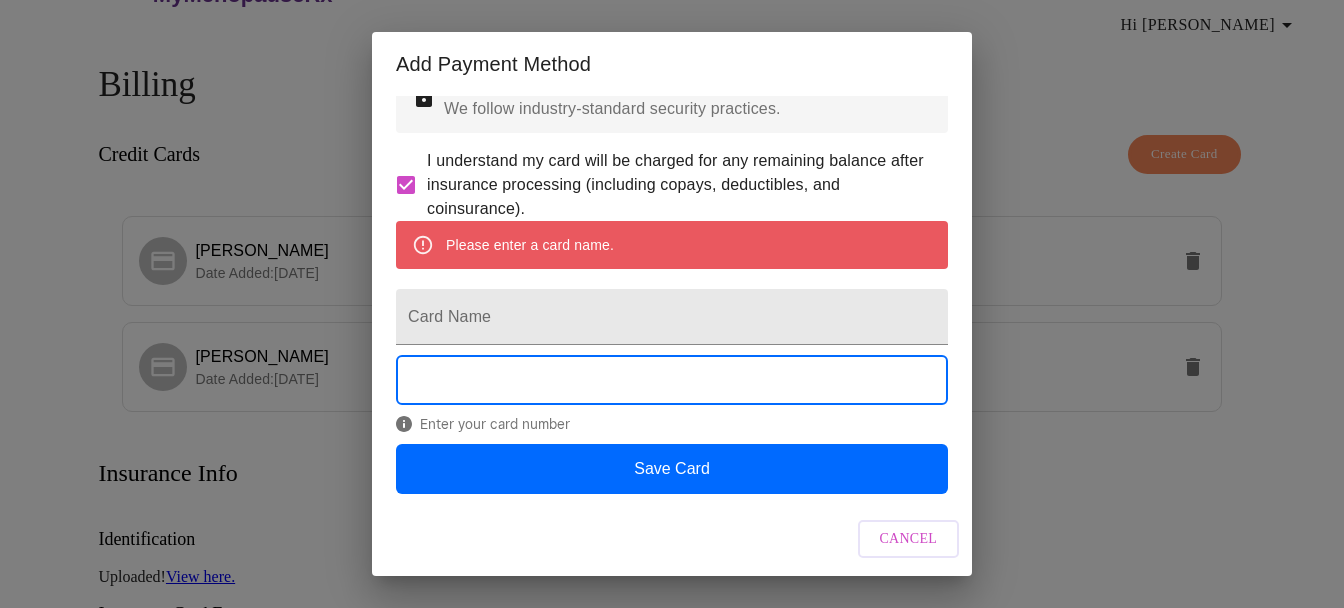 scroll, scrollTop: 95, scrollLeft: 0, axis: vertical 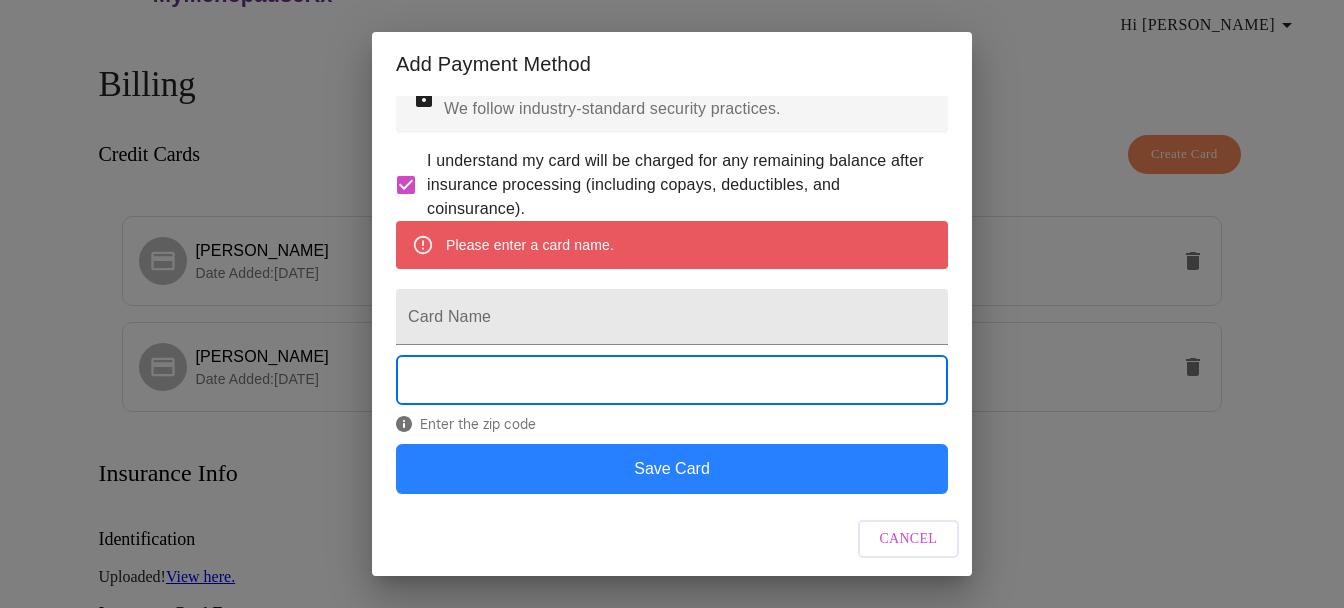 click on "Save Card" at bounding box center [672, 469] 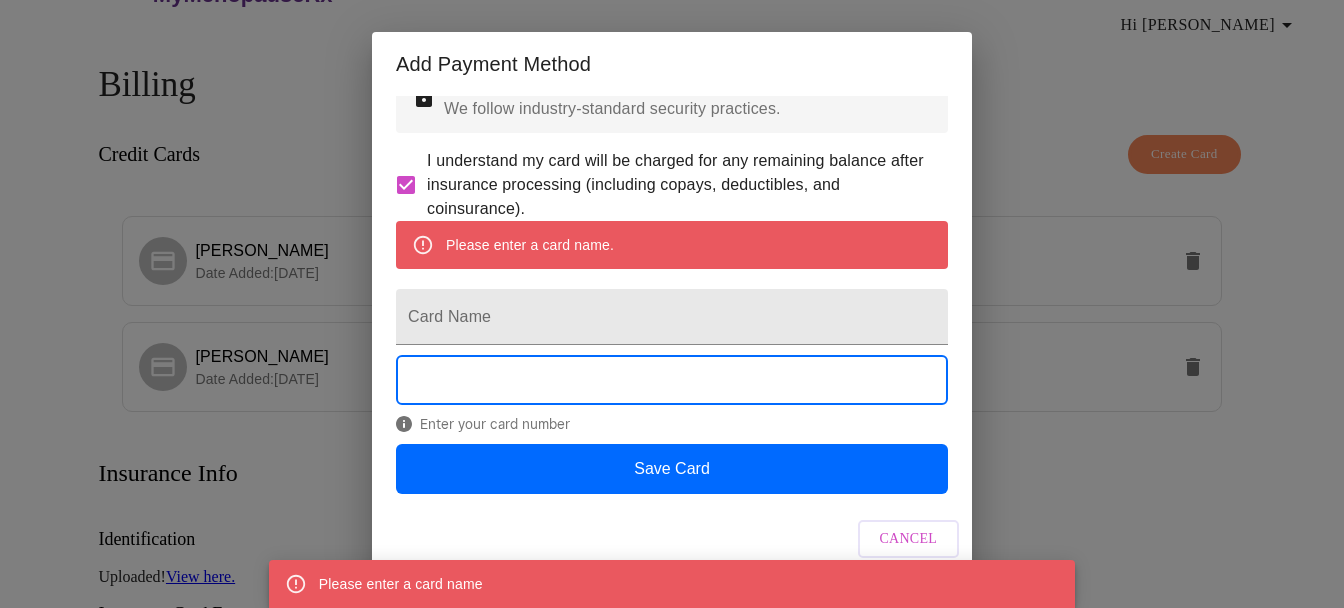 scroll, scrollTop: 49, scrollLeft: 0, axis: vertical 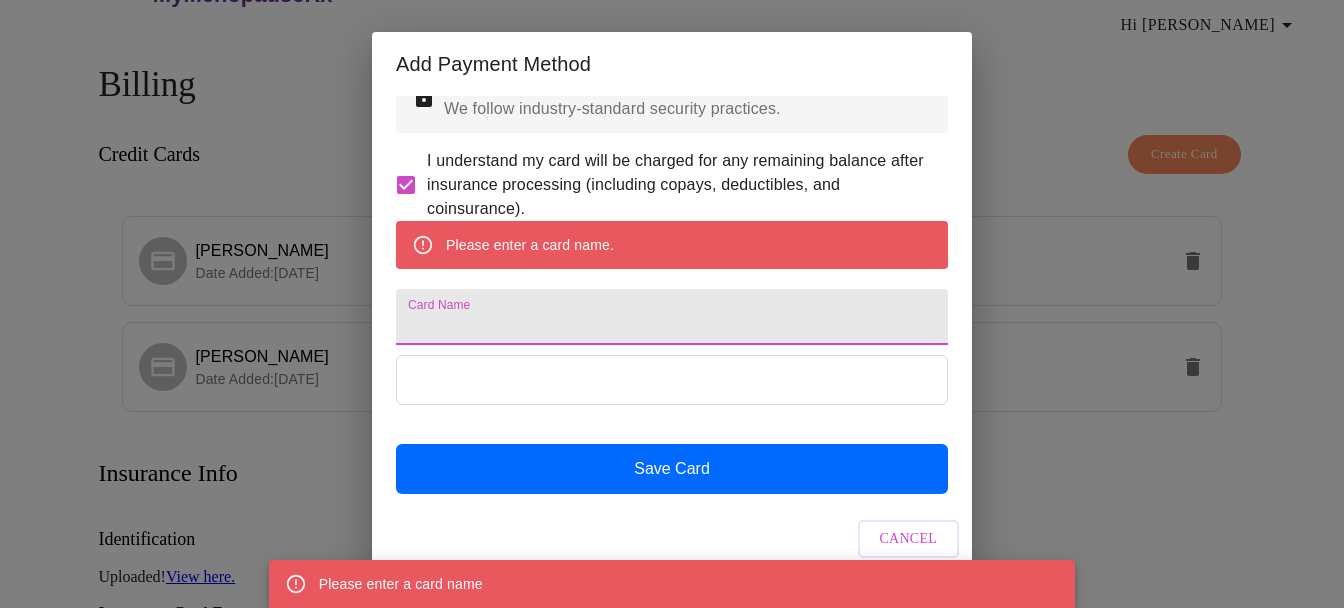 click on "Card Name" at bounding box center [672, 317] 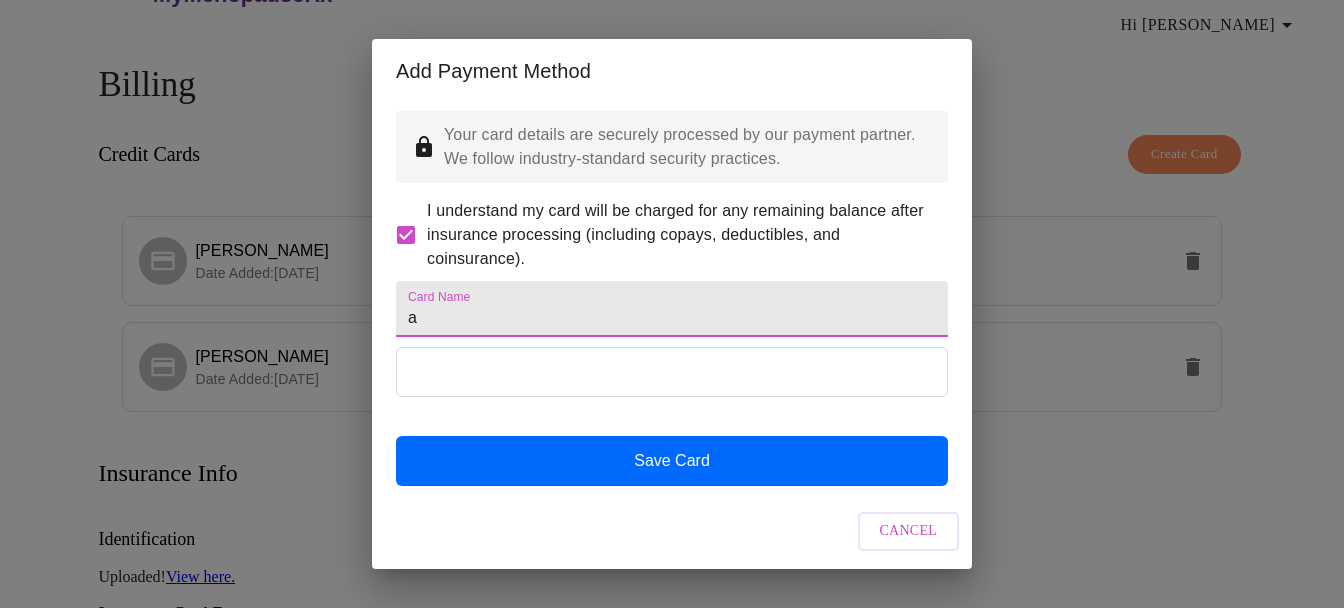 scroll, scrollTop: 37, scrollLeft: 0, axis: vertical 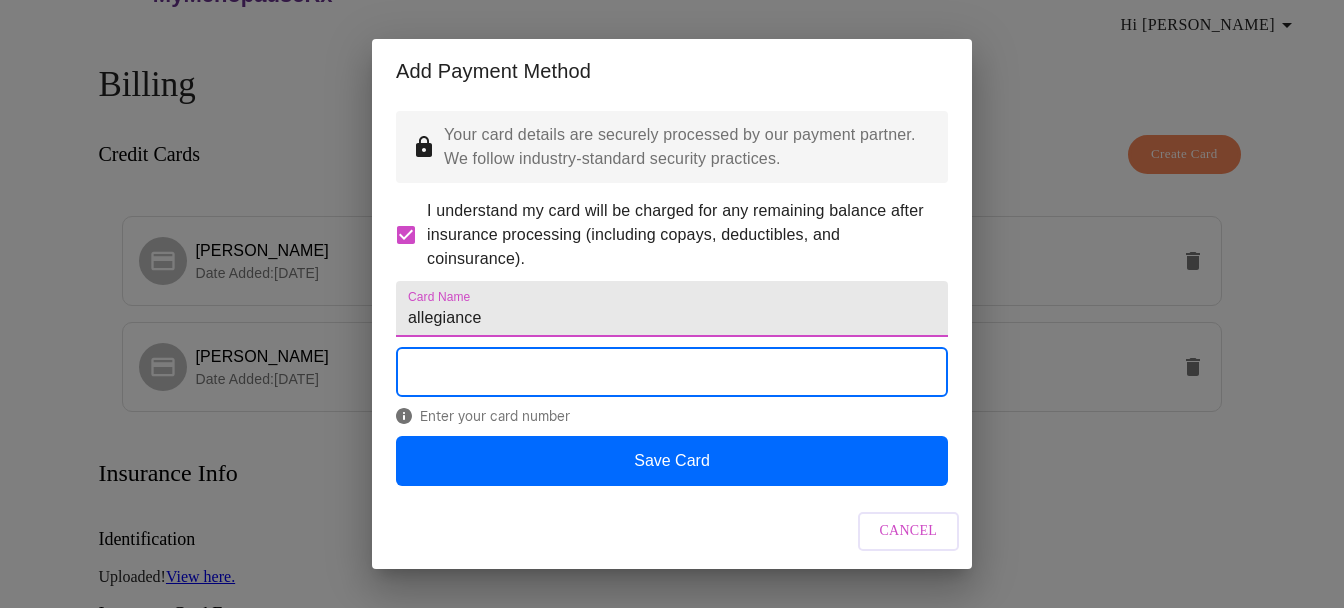 click on "allegiance" at bounding box center (672, 309) 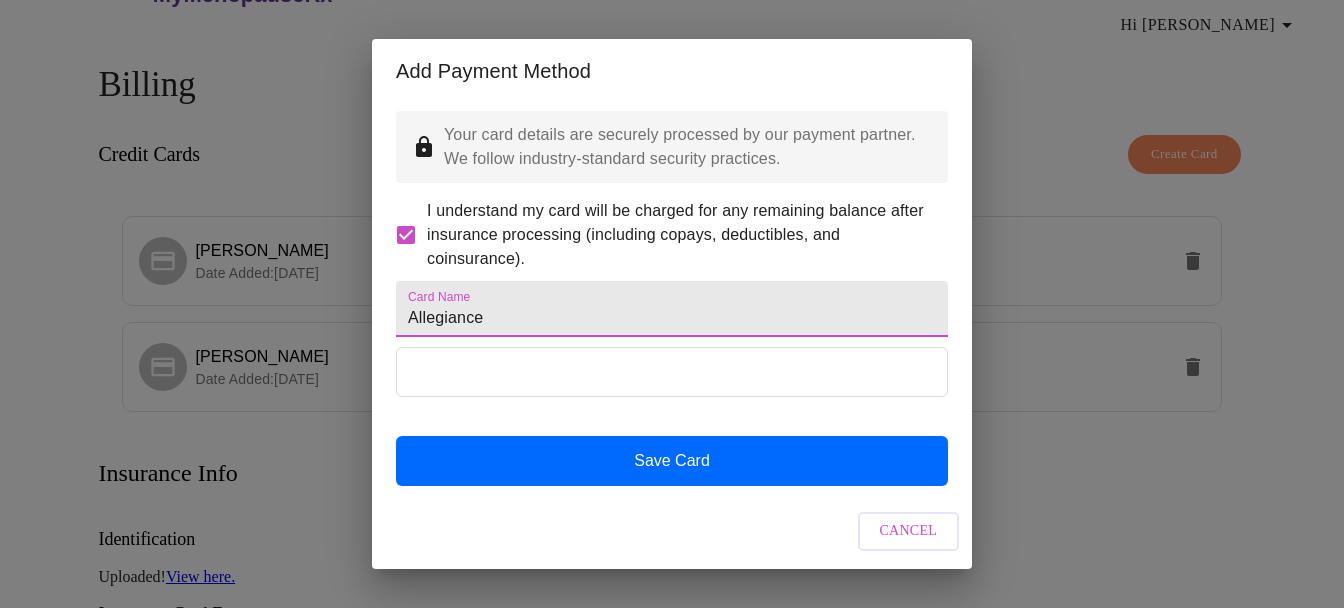 type on "Allegiance" 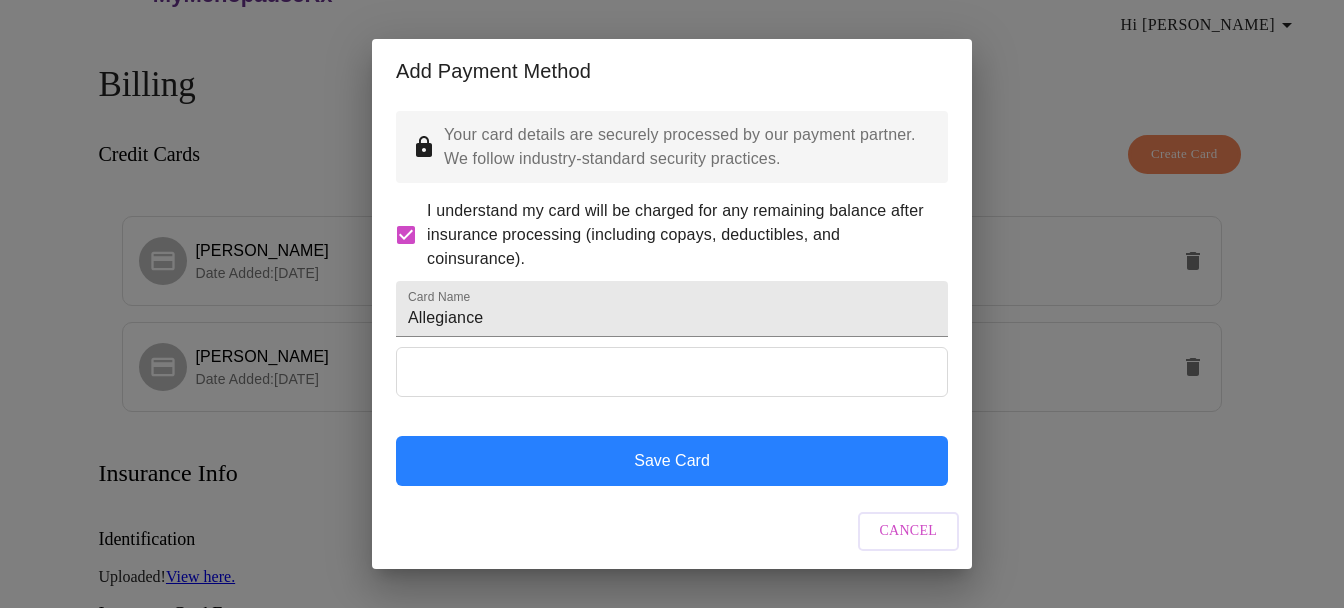 click on "Save Card" at bounding box center (672, 461) 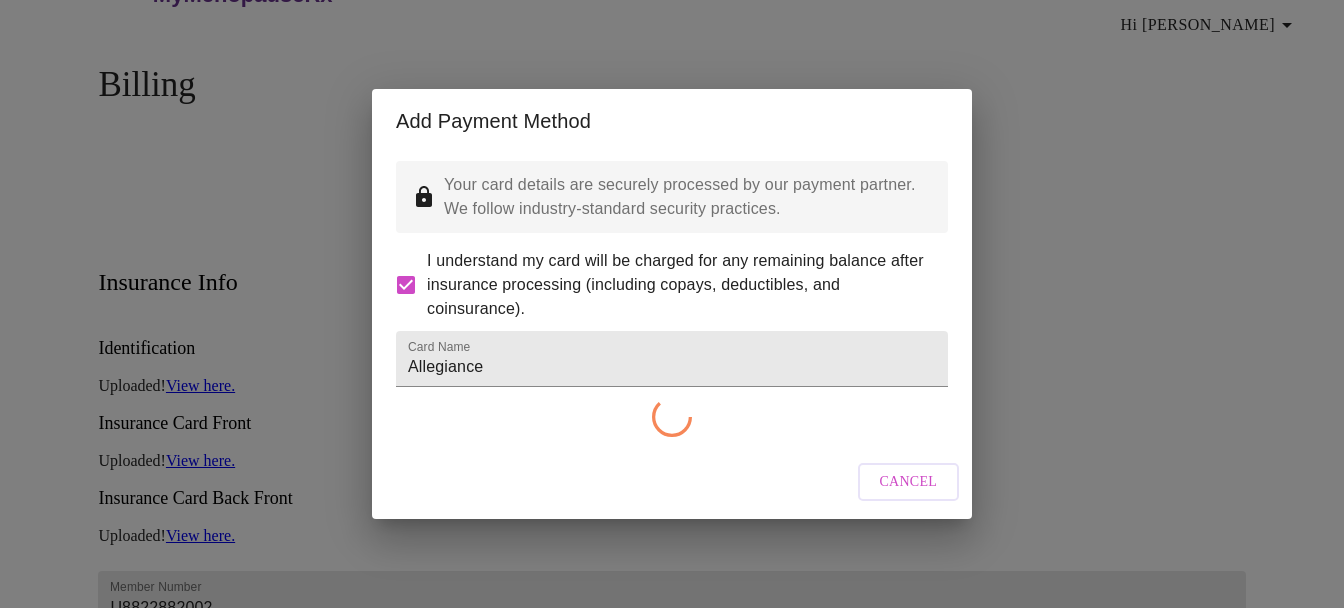scroll, scrollTop: 0, scrollLeft: 0, axis: both 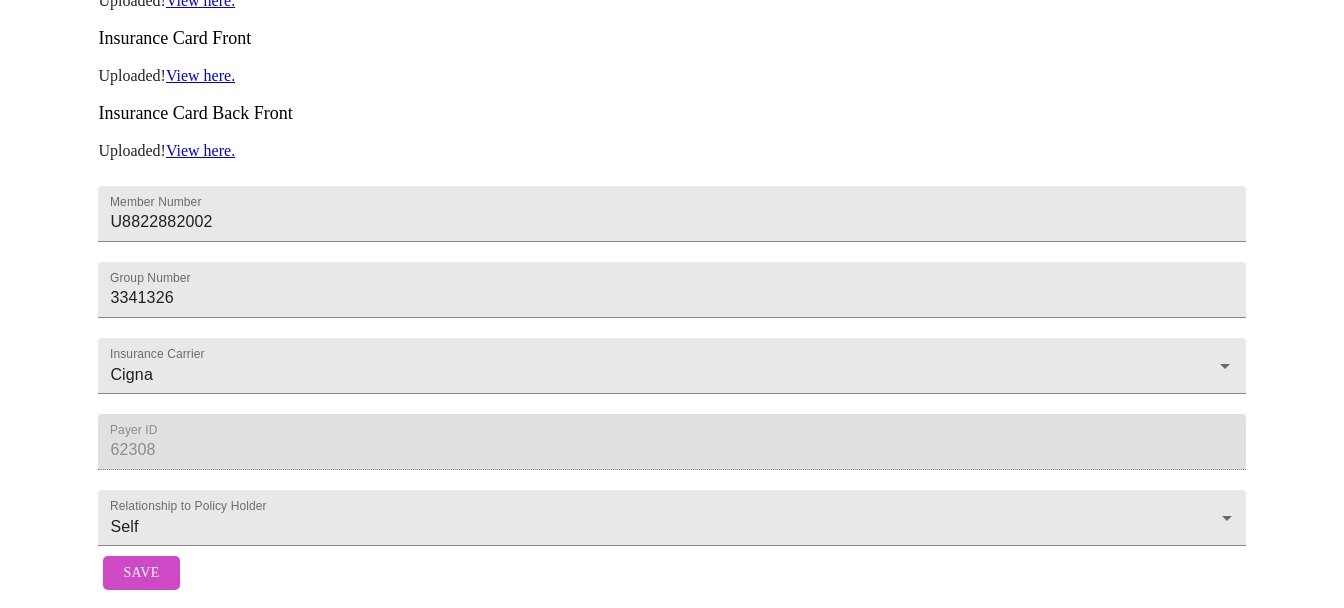 click on "Save" at bounding box center (141, 573) 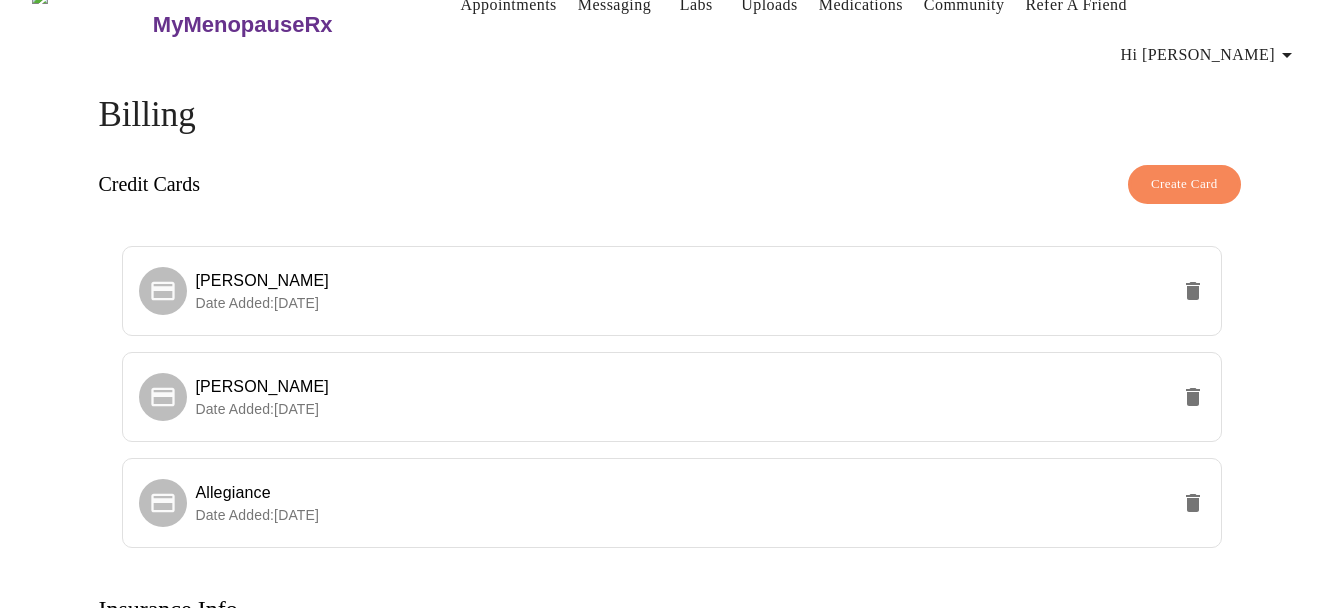 scroll, scrollTop: 0, scrollLeft: 0, axis: both 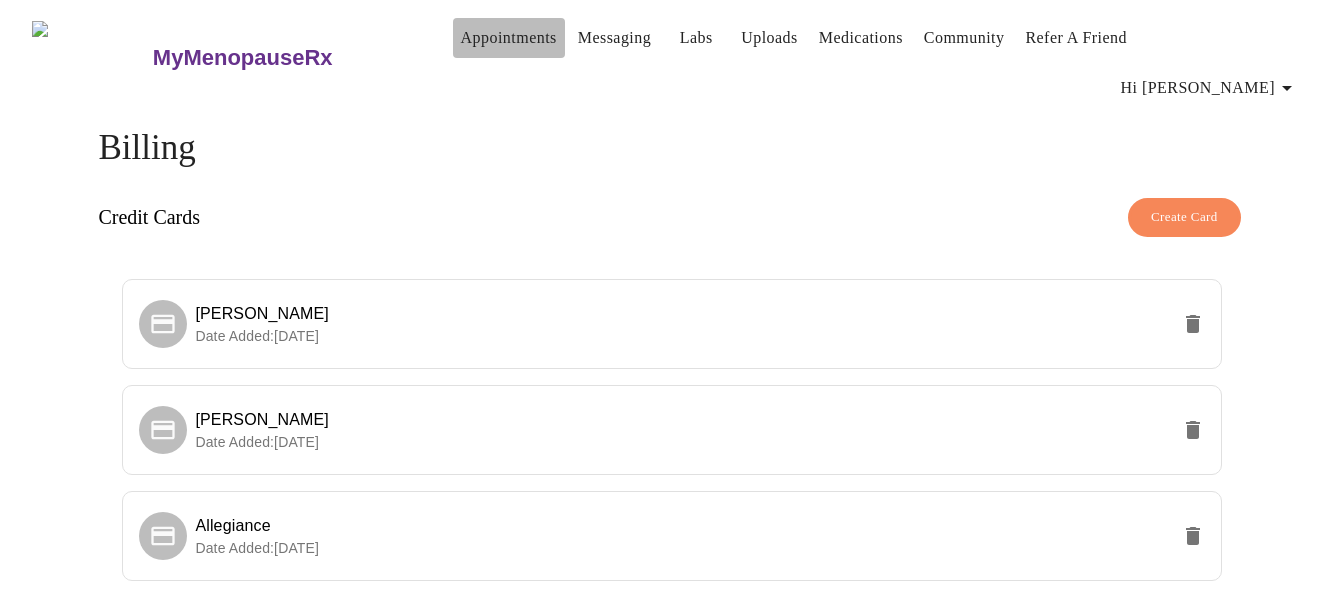 click on "Appointments" at bounding box center (509, 38) 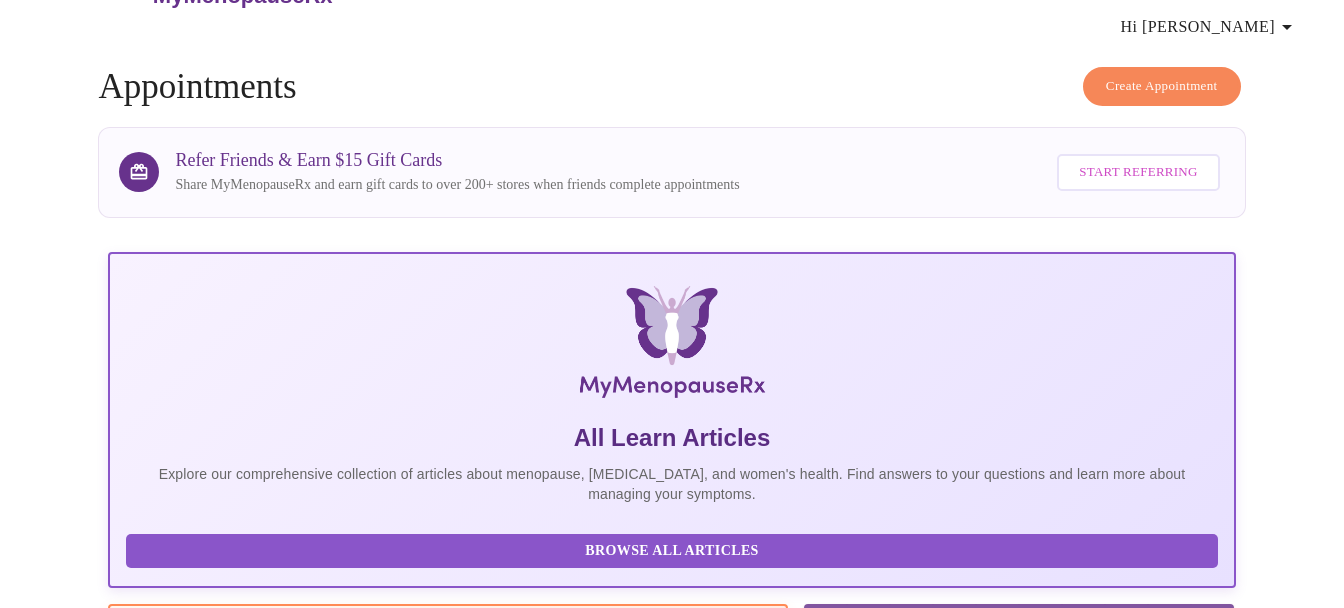 scroll, scrollTop: 0, scrollLeft: 0, axis: both 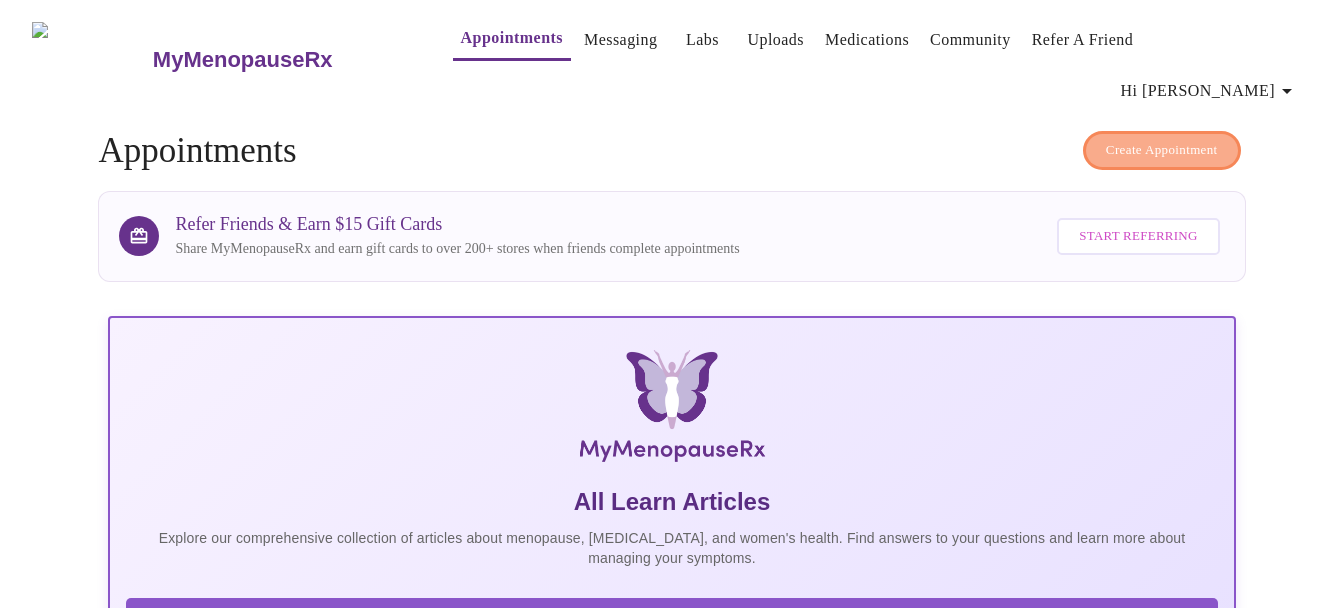 click on "Create Appointment" at bounding box center [1162, 150] 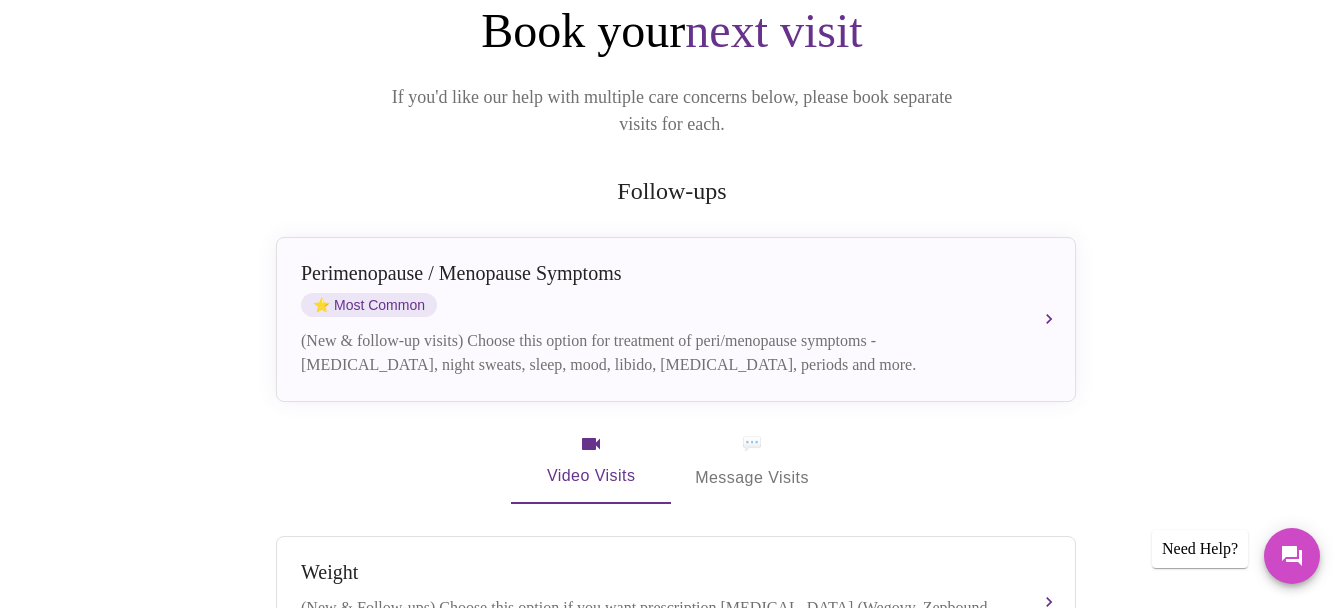 scroll, scrollTop: 267, scrollLeft: 0, axis: vertical 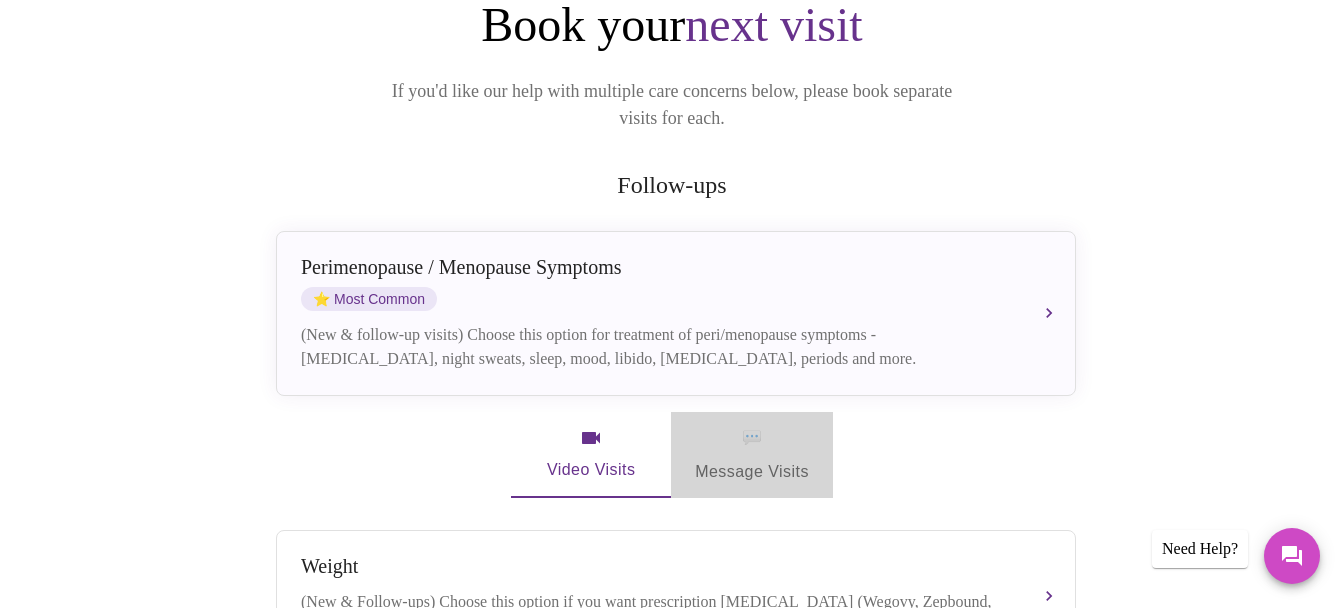 click on "💬 Message Visits" at bounding box center (752, 455) 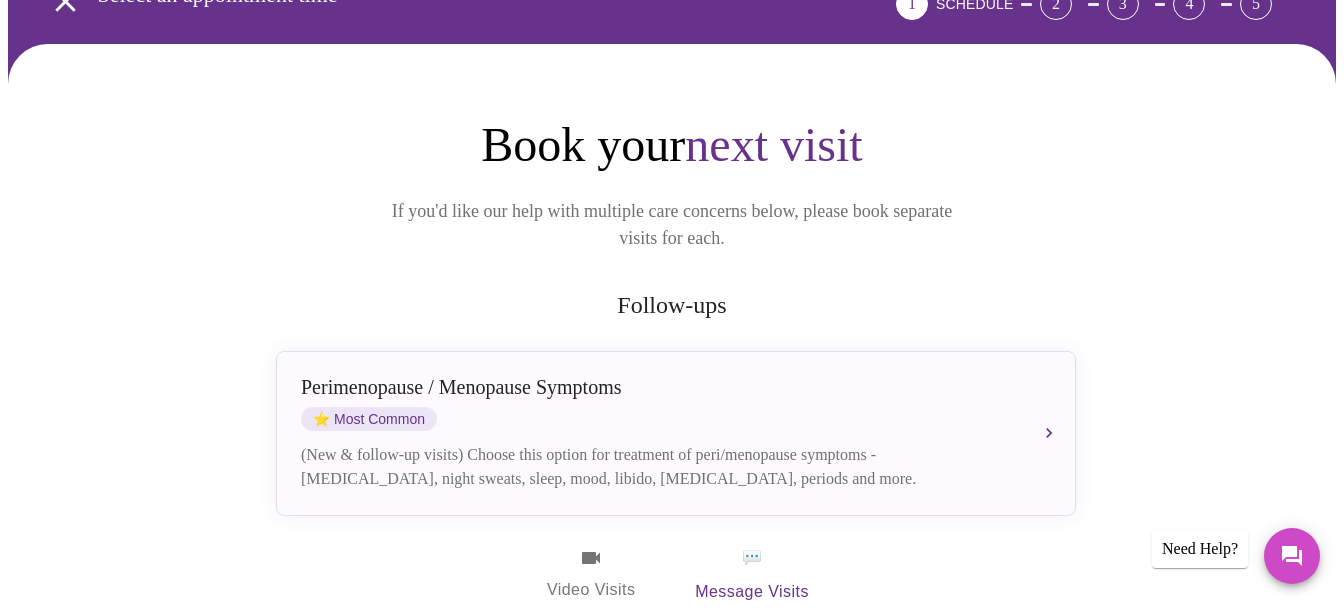scroll, scrollTop: 157, scrollLeft: 0, axis: vertical 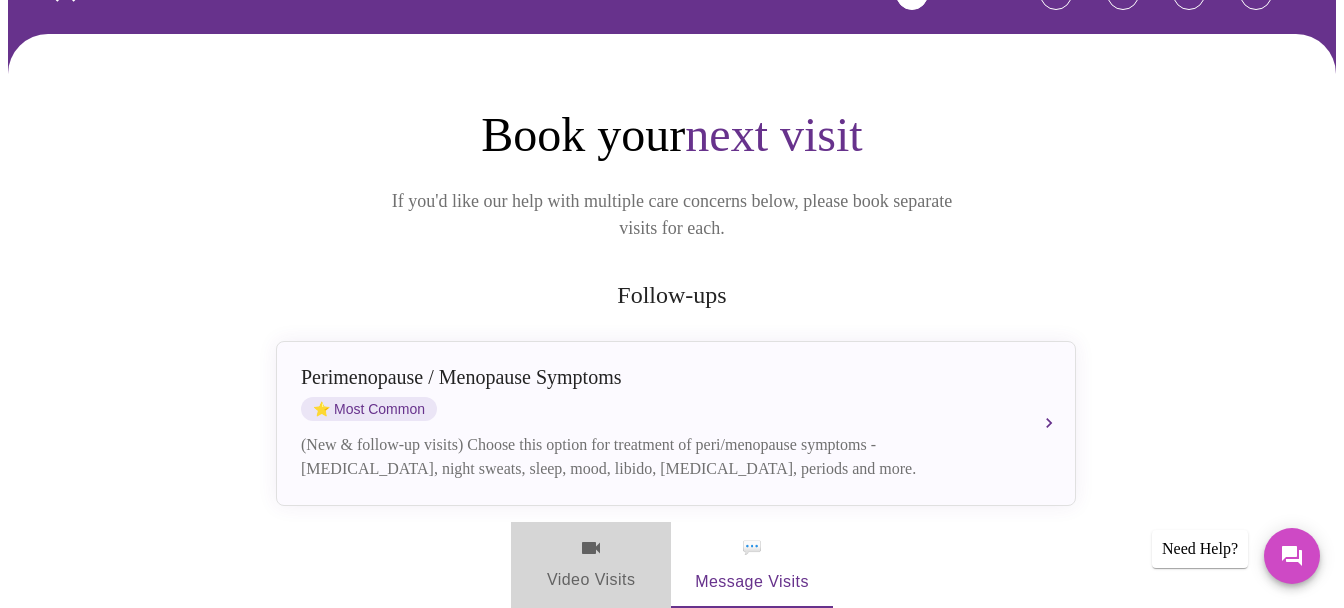 click on "Video Visits" at bounding box center [591, 565] 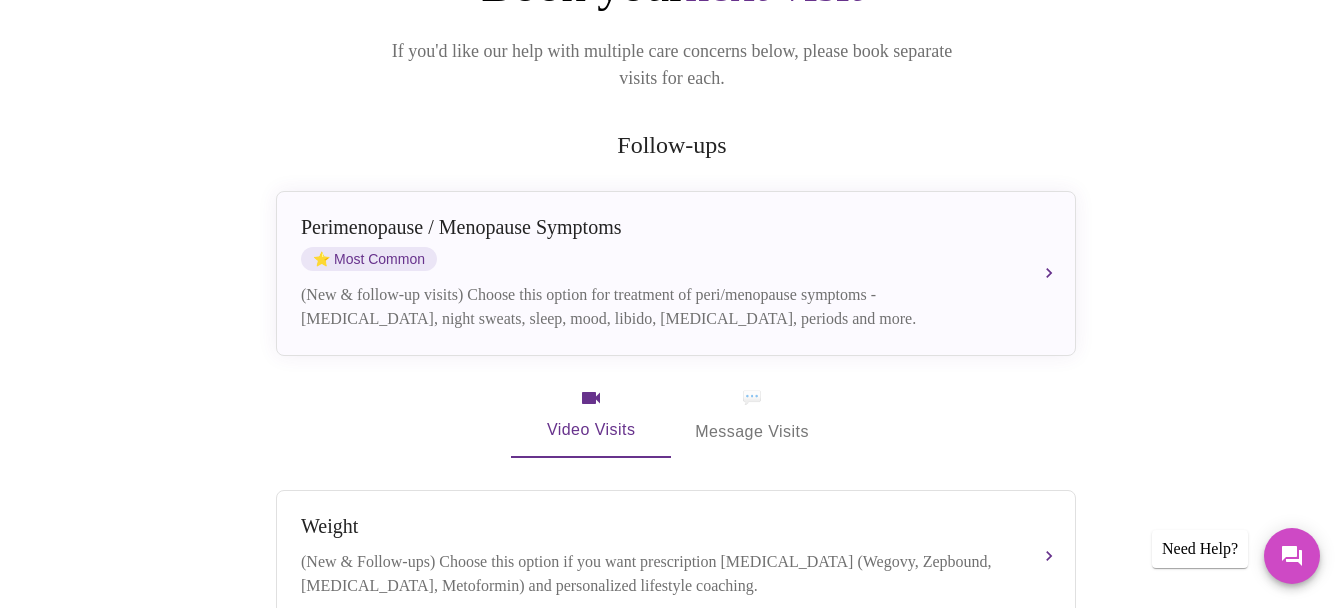 scroll, scrollTop: 299, scrollLeft: 0, axis: vertical 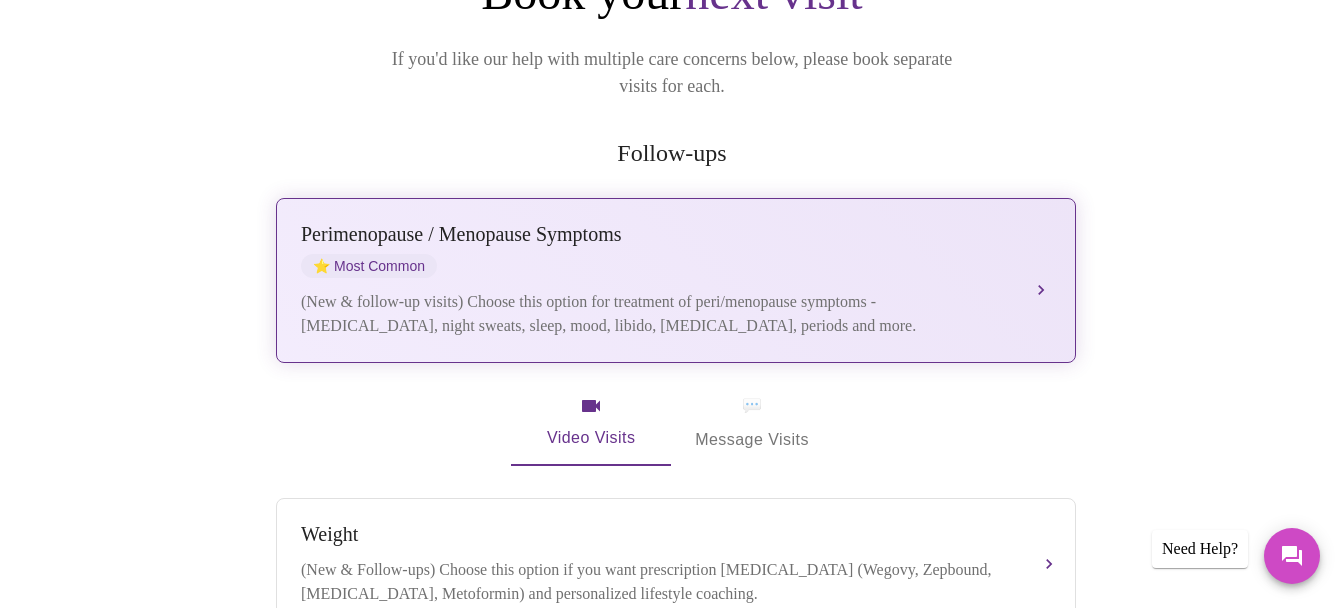 click on "[MEDICAL_DATA] / Menopause Symptoms  ⭐  Most Common (New & follow-up visits) Choose this option for treatment of peri/menopause symptoms - [MEDICAL_DATA], night sweats, sleep, mood, libido, [MEDICAL_DATA], periods and more." at bounding box center [676, 280] 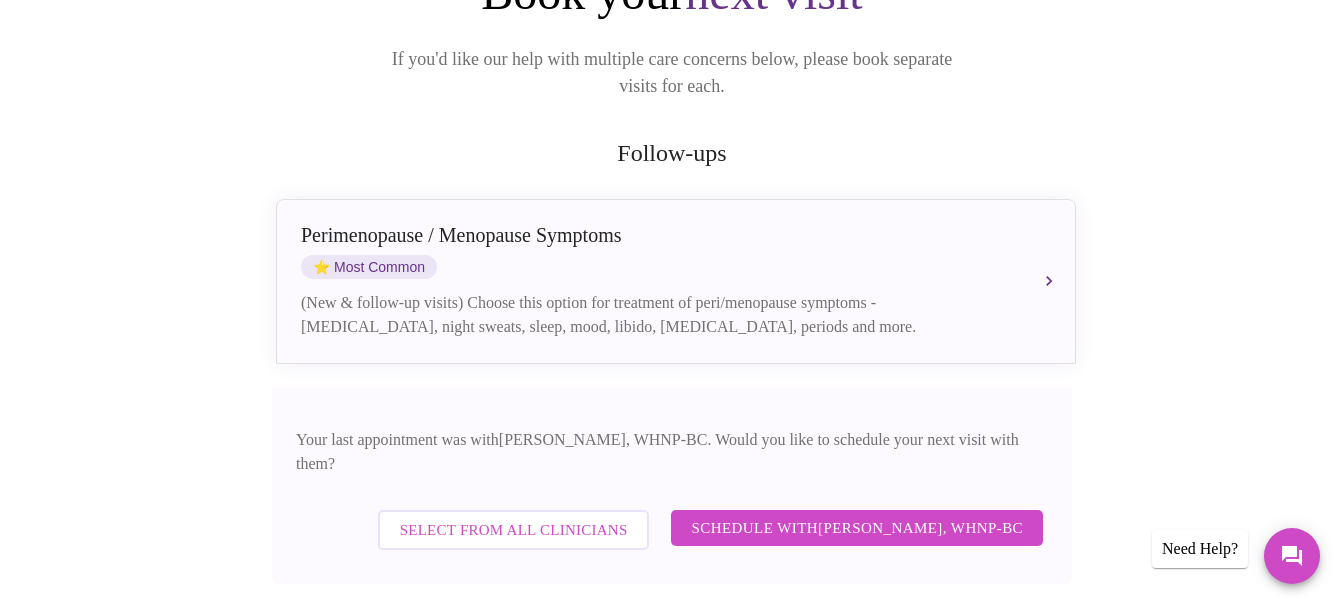 click on "Schedule with  [PERSON_NAME], WHNP-BC" at bounding box center (857, 528) 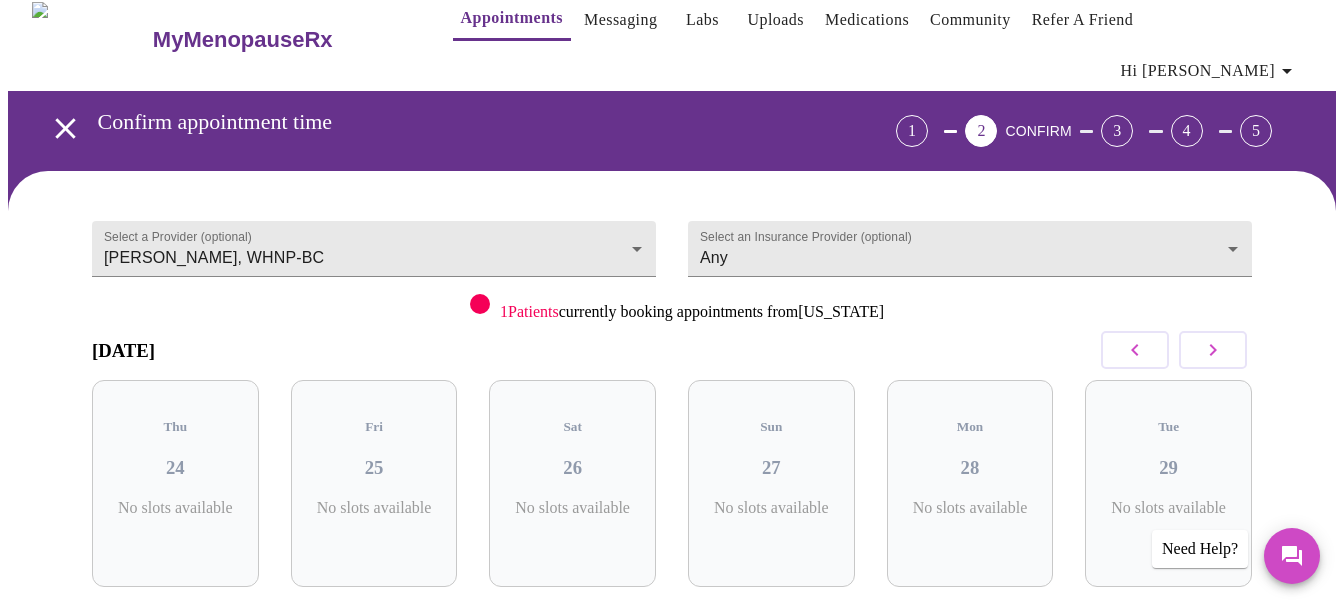 scroll, scrollTop: 19, scrollLeft: 0, axis: vertical 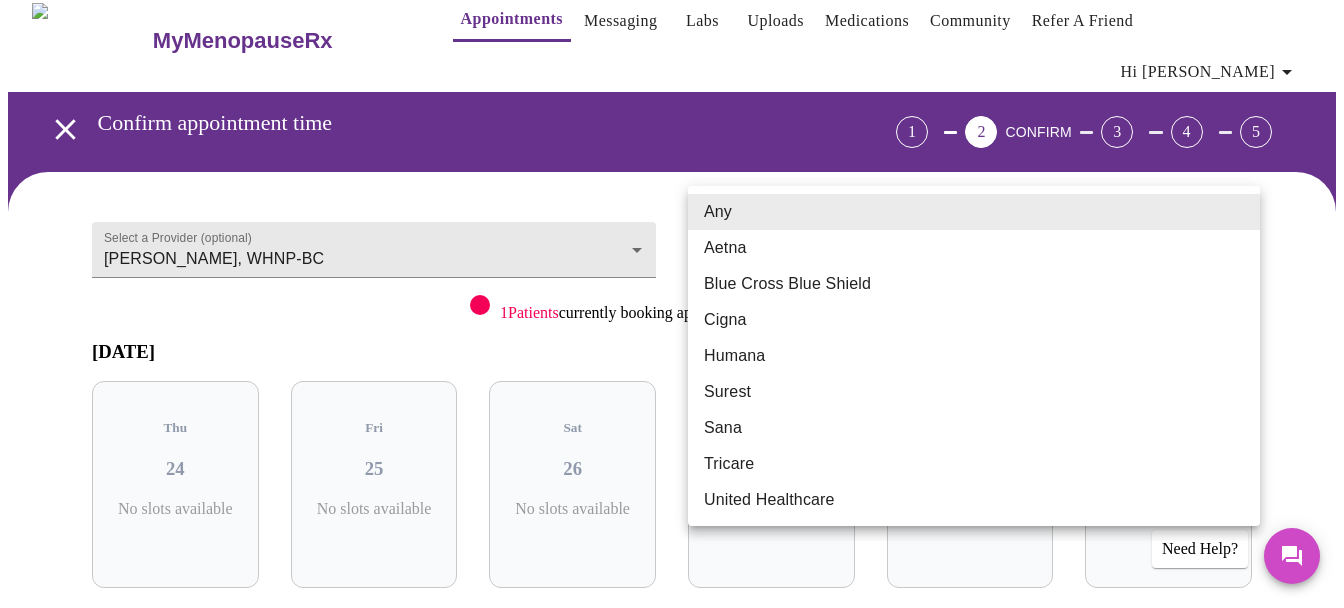 click on "MyMenopauseRx Appointments Messaging Labs Uploads Medications Community Refer a Friend Hi [PERSON_NAME] appointment time 1 2 CONFIRM 3 4 5 Select a Provider (optional) [PERSON_NAME], WHNP-BC [PERSON_NAME], WHNP-BC Select an Insurance Provider (optional) Any Any 1  Patients  currently booking appointments from  [US_STATE] [DATE] Thu 24 No slots available Fri 25 No slots available Sat 26 No slots available Sun 27 No slots available Mon 28 No slots available Tue 29 No slots available Need to reschedule? No problem—just  reach out  24 hours before your visit Previous Need Help? Settings Billing Invoices Log out Any Aetna Blue Cross Blue Shield Cigna Humana Surest Sana Tricare United Healthcare" at bounding box center [672, 409] 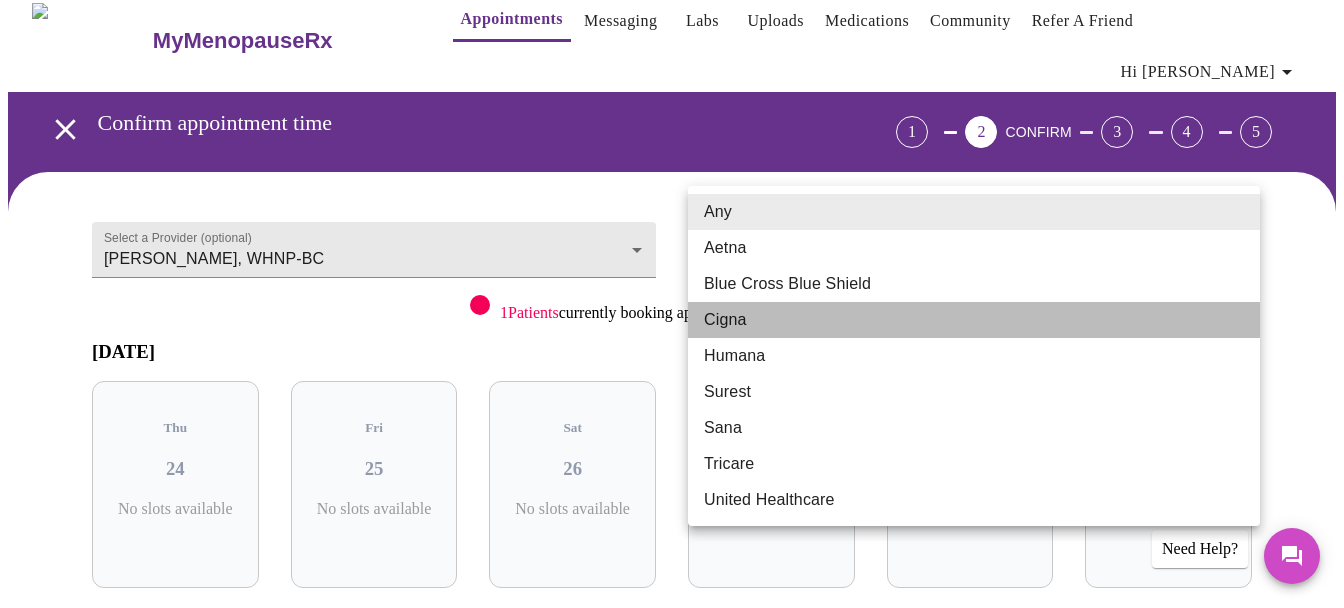 click on "Cigna" at bounding box center [974, 320] 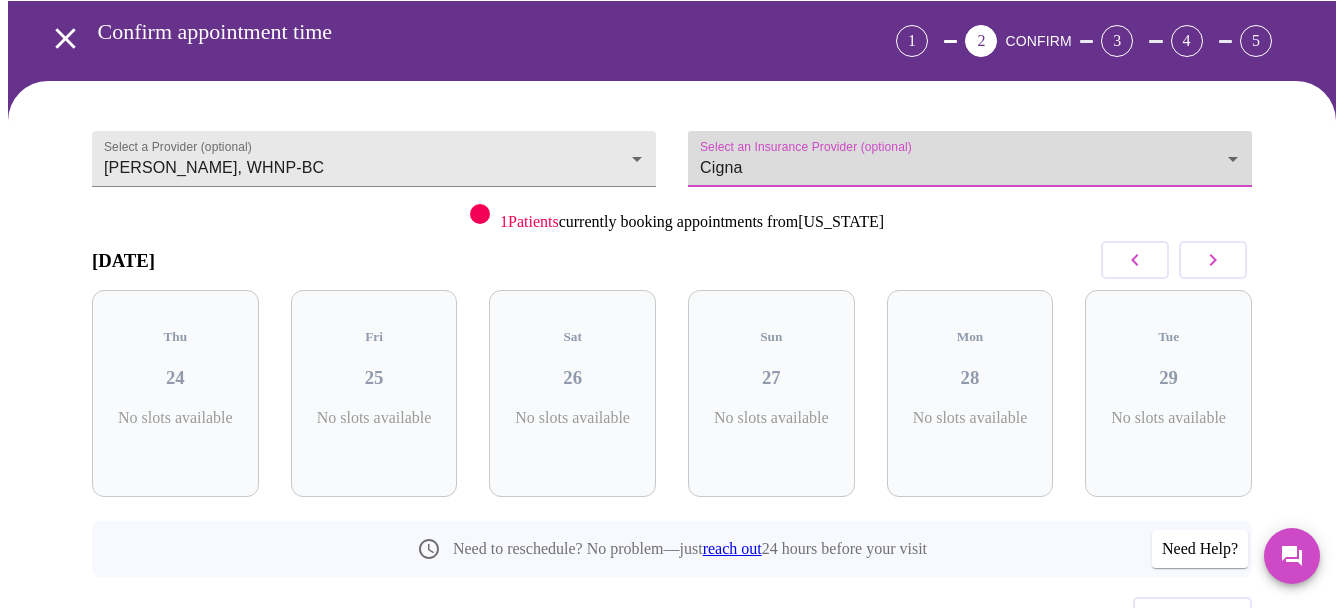 scroll, scrollTop: 113, scrollLeft: 0, axis: vertical 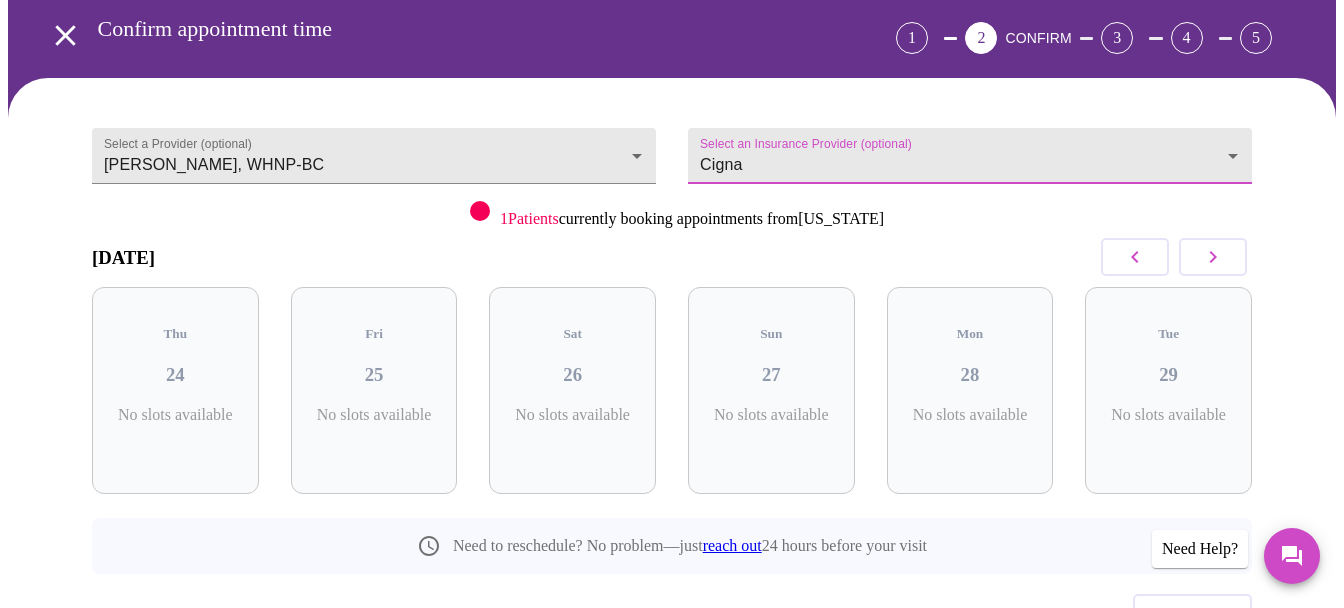 click 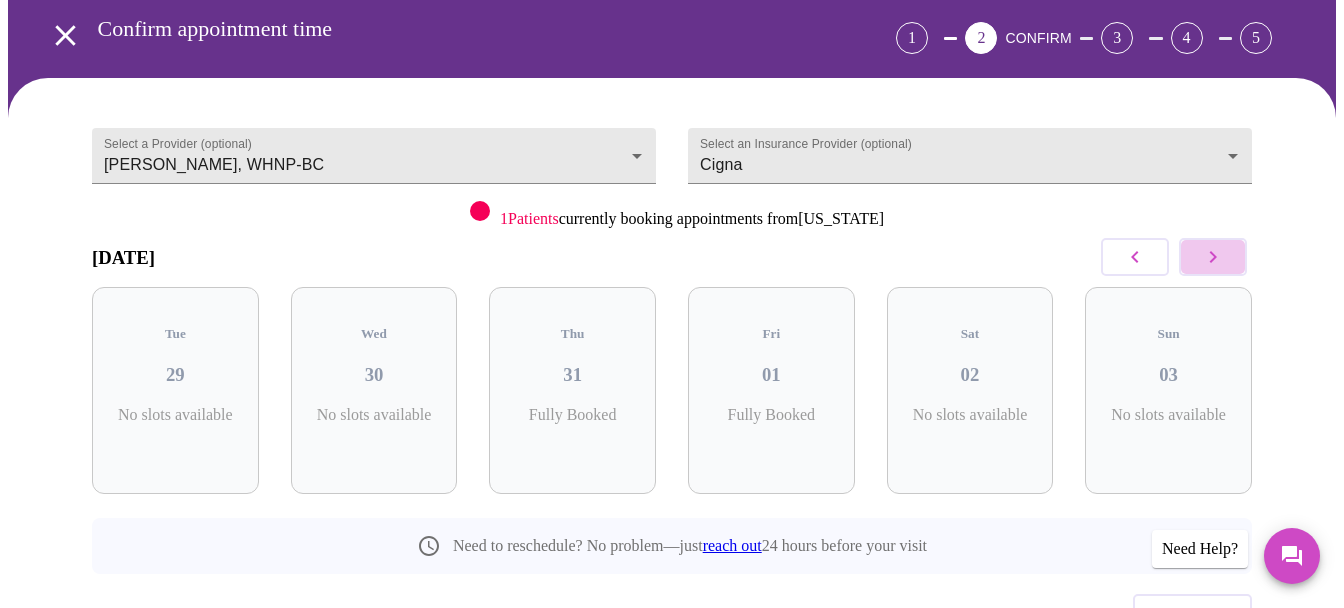 click 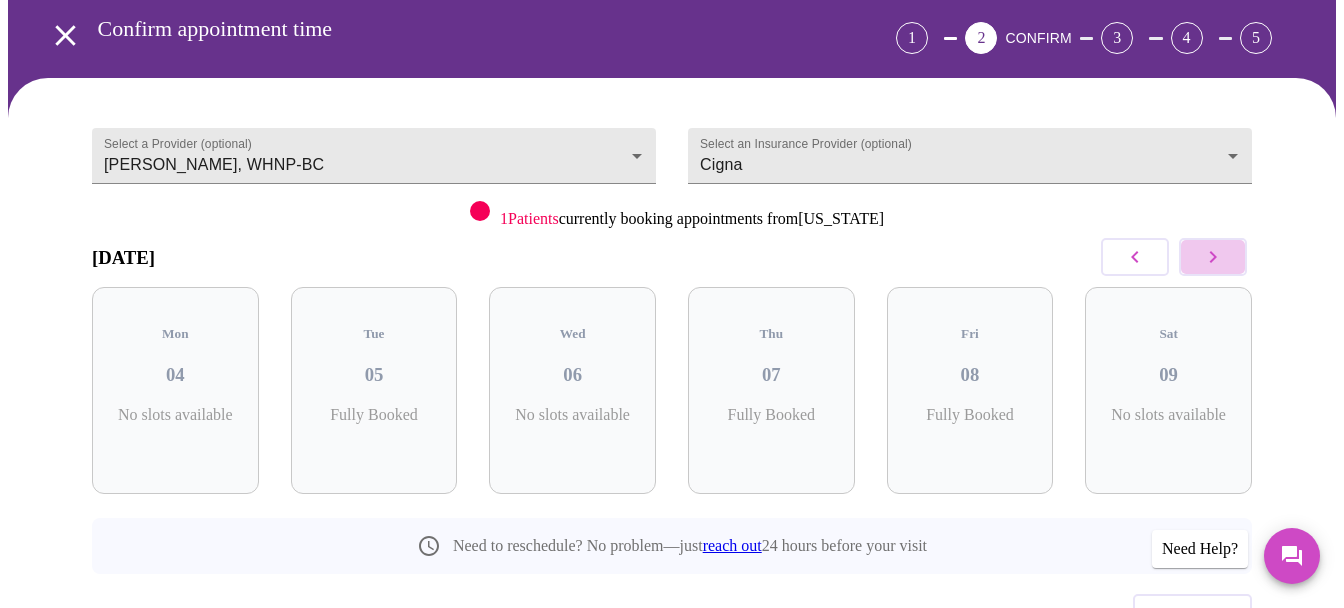 click 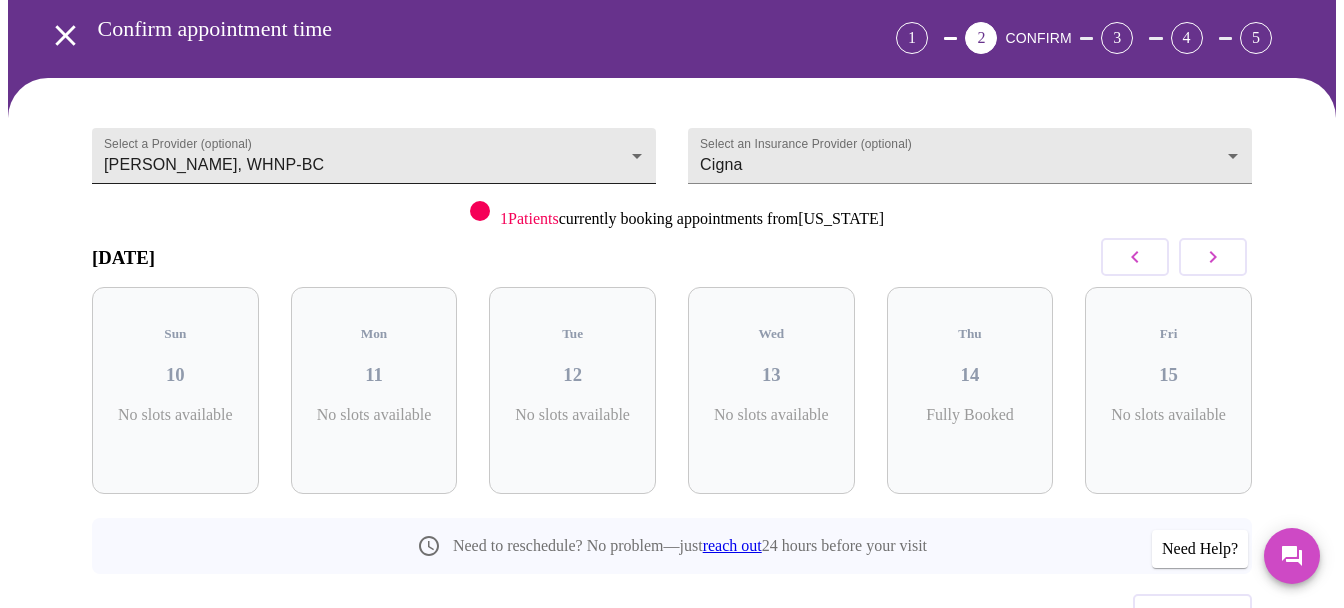 click on "MyMenopauseRx Appointments Messaging Labs Uploads Medications Community Refer a Friend Hi [PERSON_NAME] appointment time 1 2 CONFIRM 3 4 5 Select a Provider (optional) [PERSON_NAME], WHNP-BC [PERSON_NAME], WHNP-BC Select an Insurance Provider (optional) Cigna Cigna 1  Patients  currently booking appointments from  [US_STATE] [DATE] Sun 10 No slots available Mon 11 No slots available Tue 12 No slots available Wed 13 No slots available Thu 14 Fully Booked Fri 15 No slots available Need to reschedule? No problem—just  reach out  24 hours before your visit Previous Need Help? Settings Billing Invoices Log out" at bounding box center [672, 315] 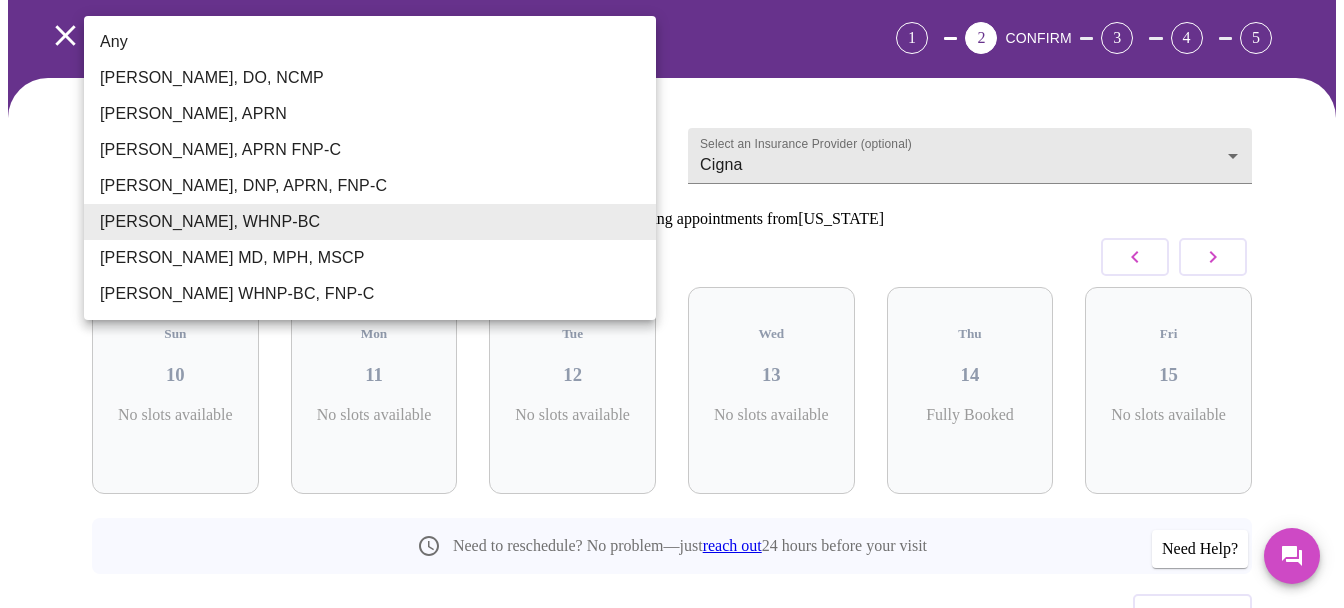 click on "Any" at bounding box center (370, 42) 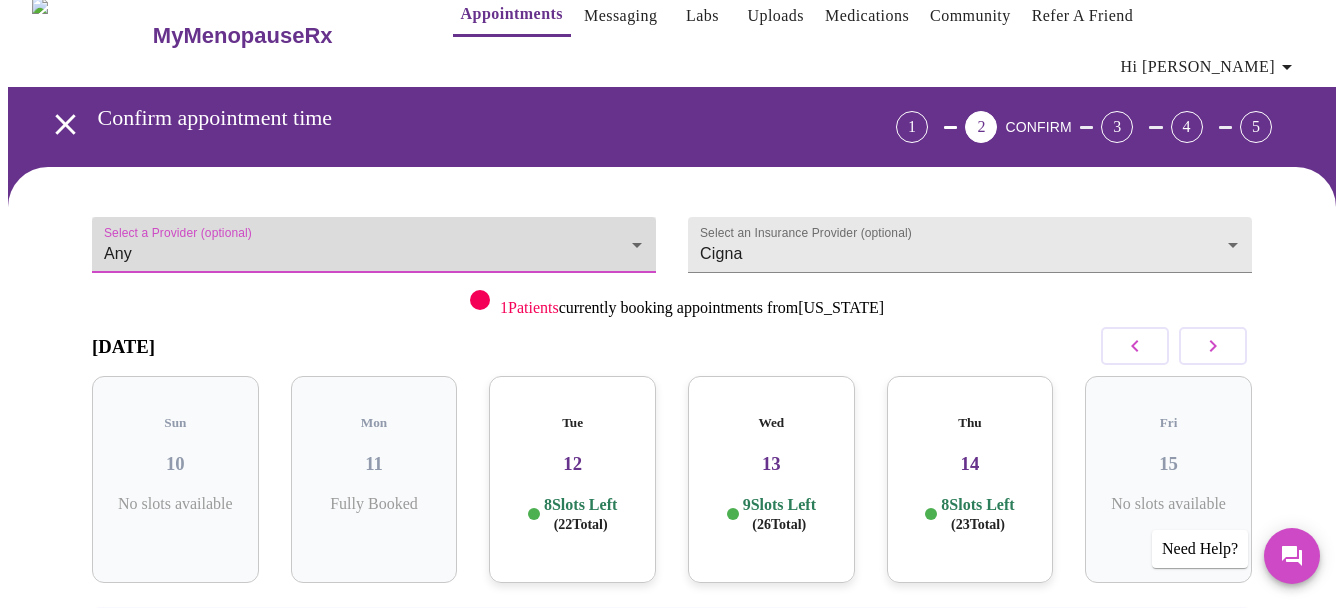 scroll, scrollTop: 0, scrollLeft: 0, axis: both 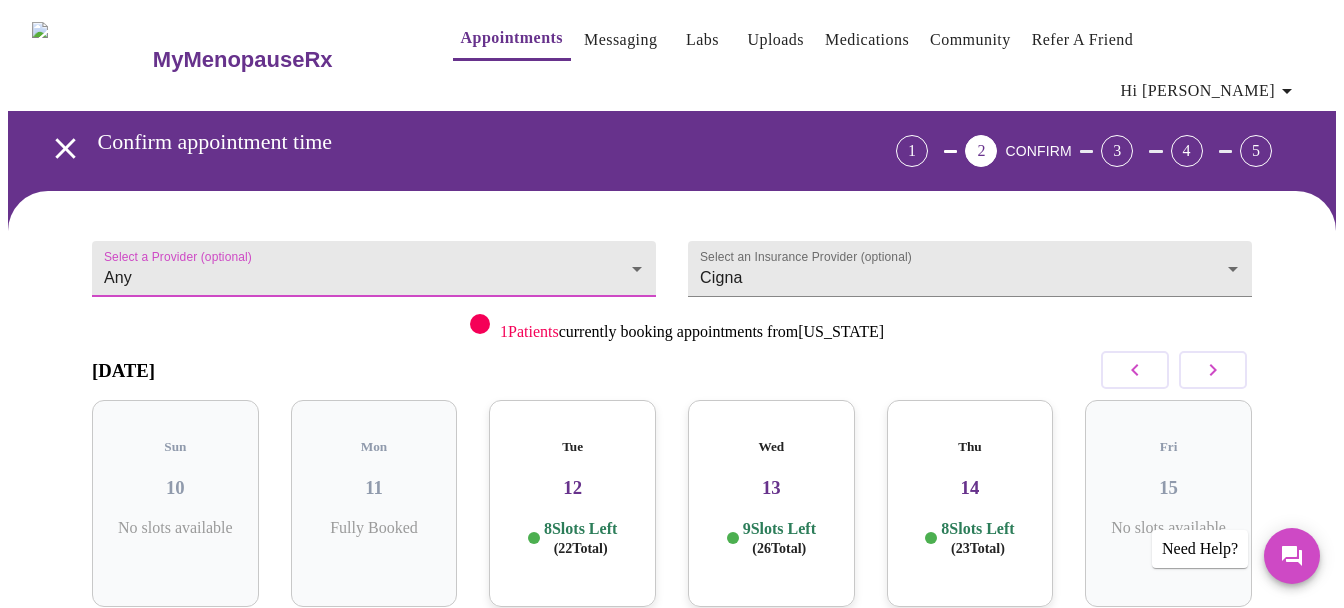 click 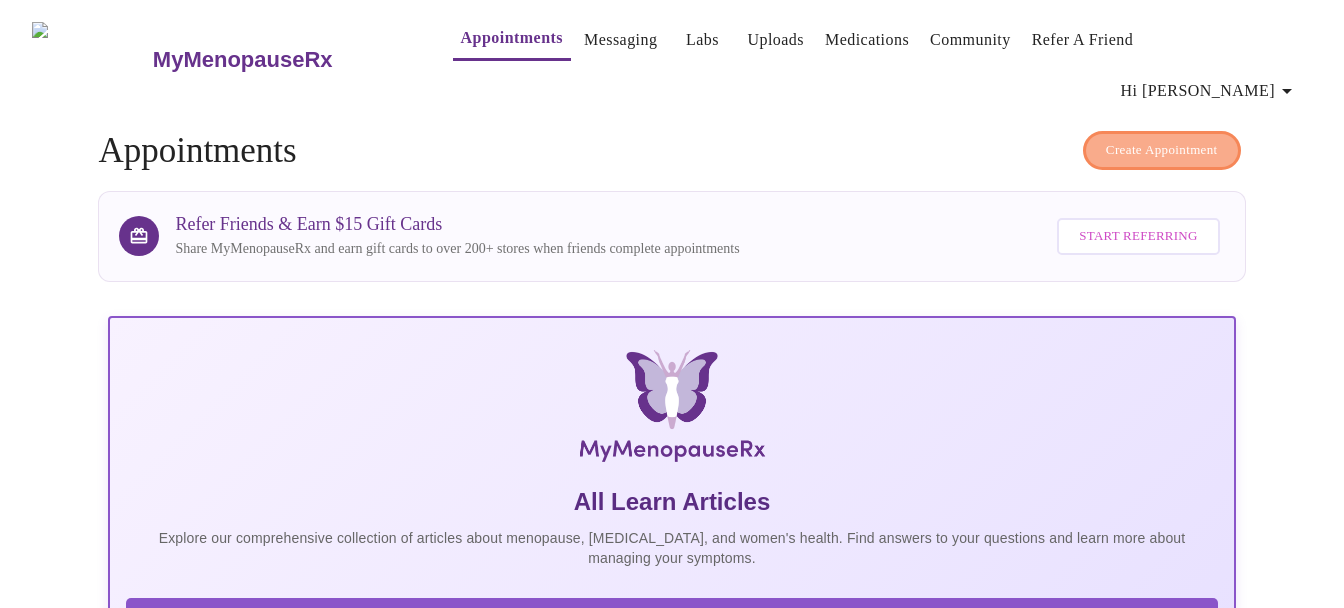 click on "Create Appointment" at bounding box center [1162, 150] 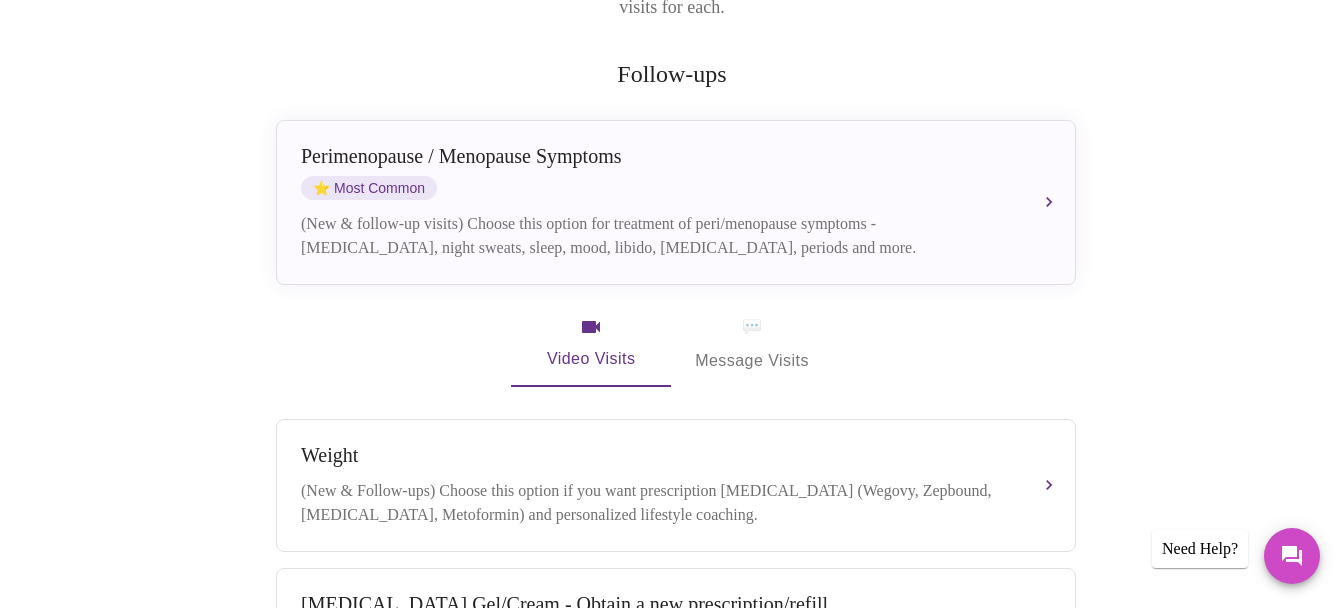 scroll, scrollTop: 437, scrollLeft: 0, axis: vertical 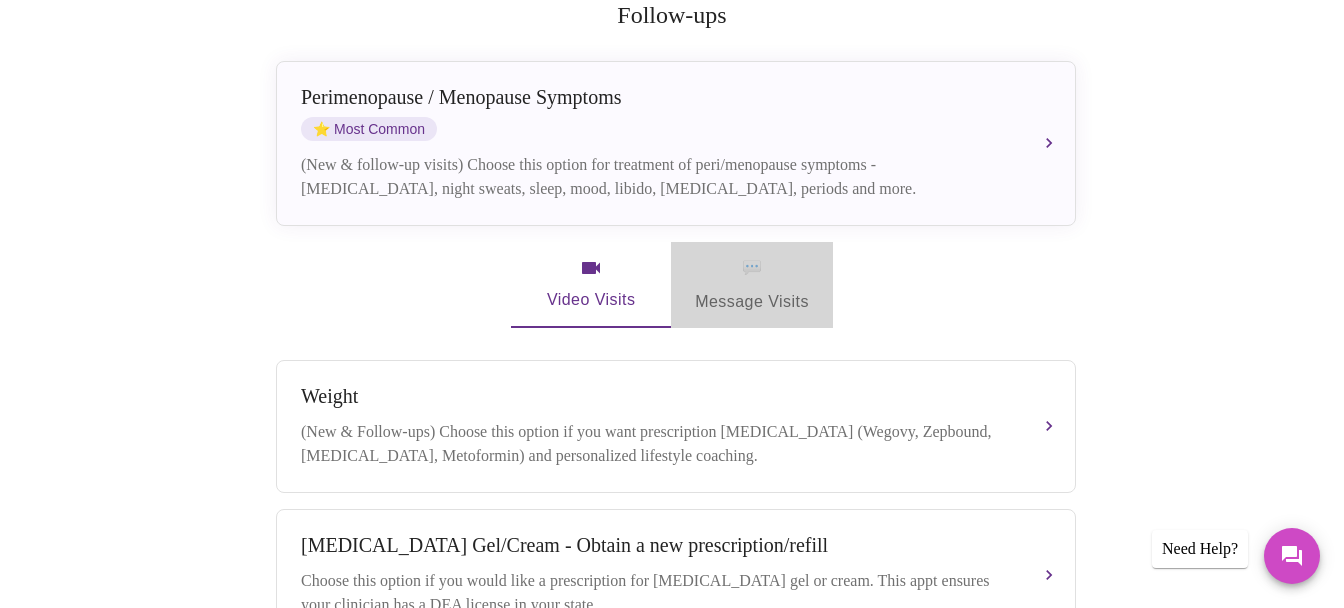 click on "💬 Message Visits" at bounding box center [752, 285] 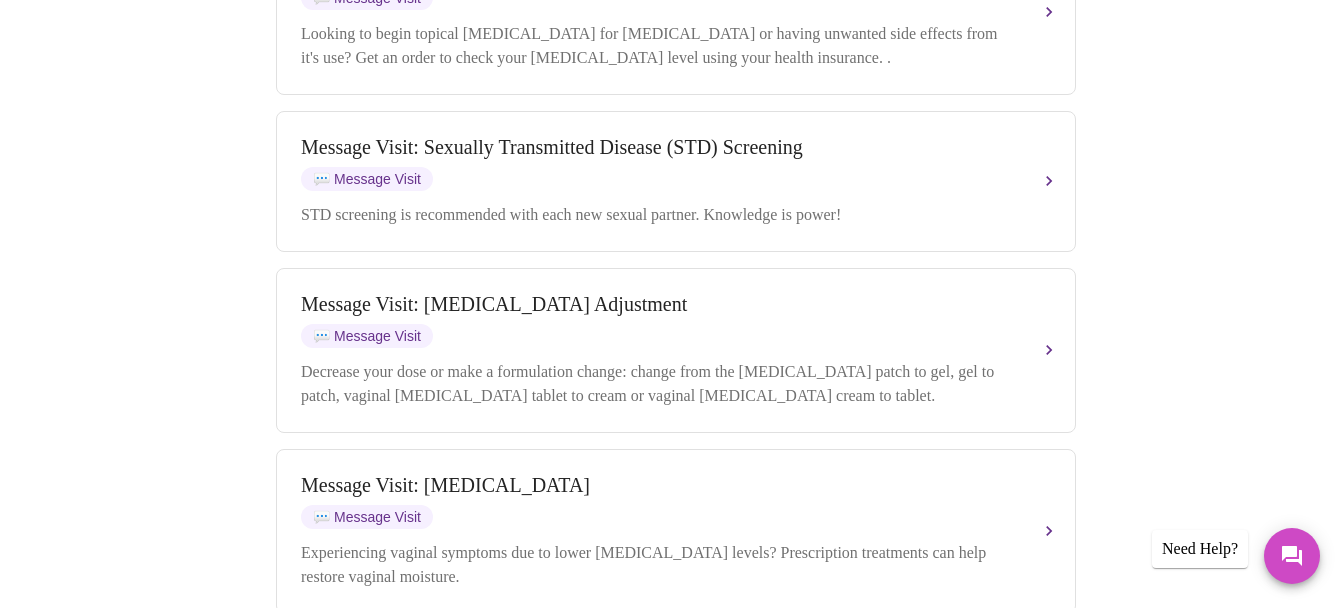 scroll, scrollTop: 1236, scrollLeft: 0, axis: vertical 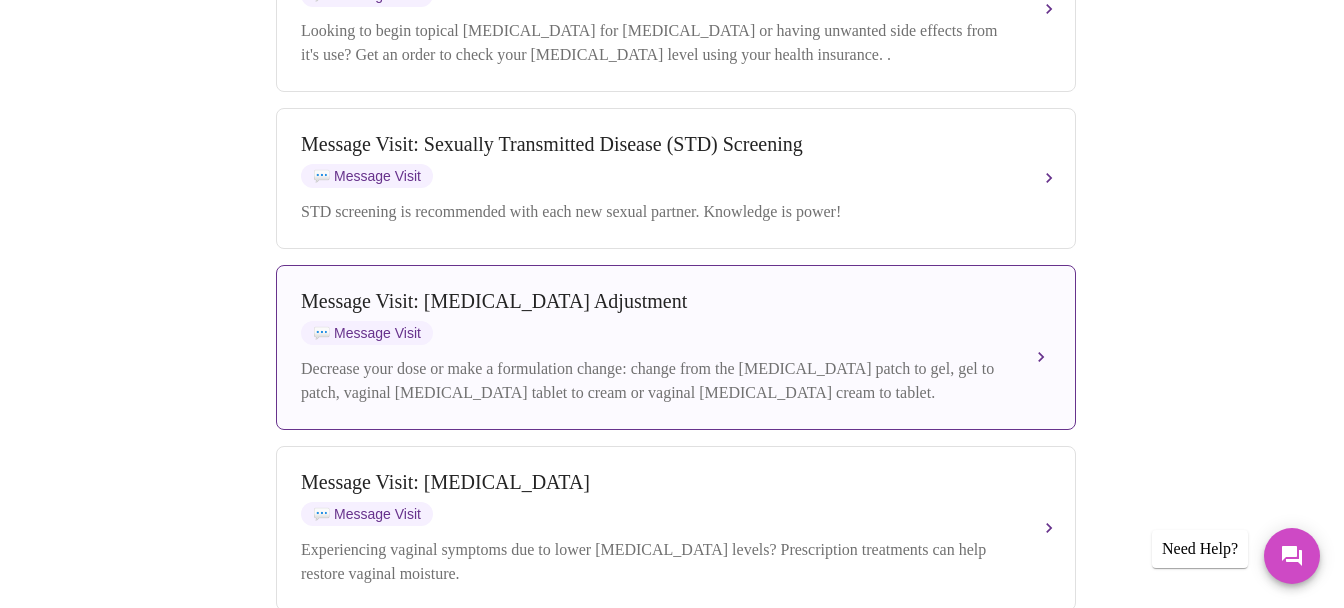 click on "Message Visit: [MEDICAL_DATA] Adjustment 💬  Message Visit Decrease your dose or make a formulation change: change from the [MEDICAL_DATA] patch to gel, gel to patch,  vaginal [MEDICAL_DATA] tablet to cream or vaginal [MEDICAL_DATA] cream to tablet." at bounding box center [676, 347] 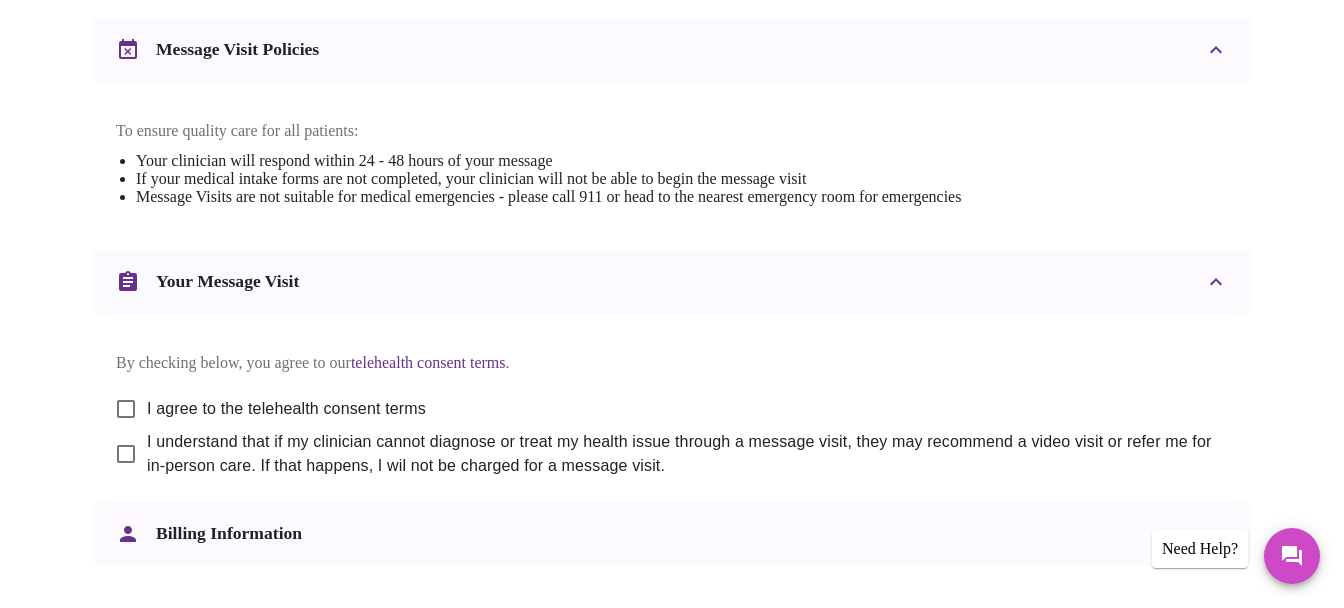 scroll, scrollTop: 841, scrollLeft: 0, axis: vertical 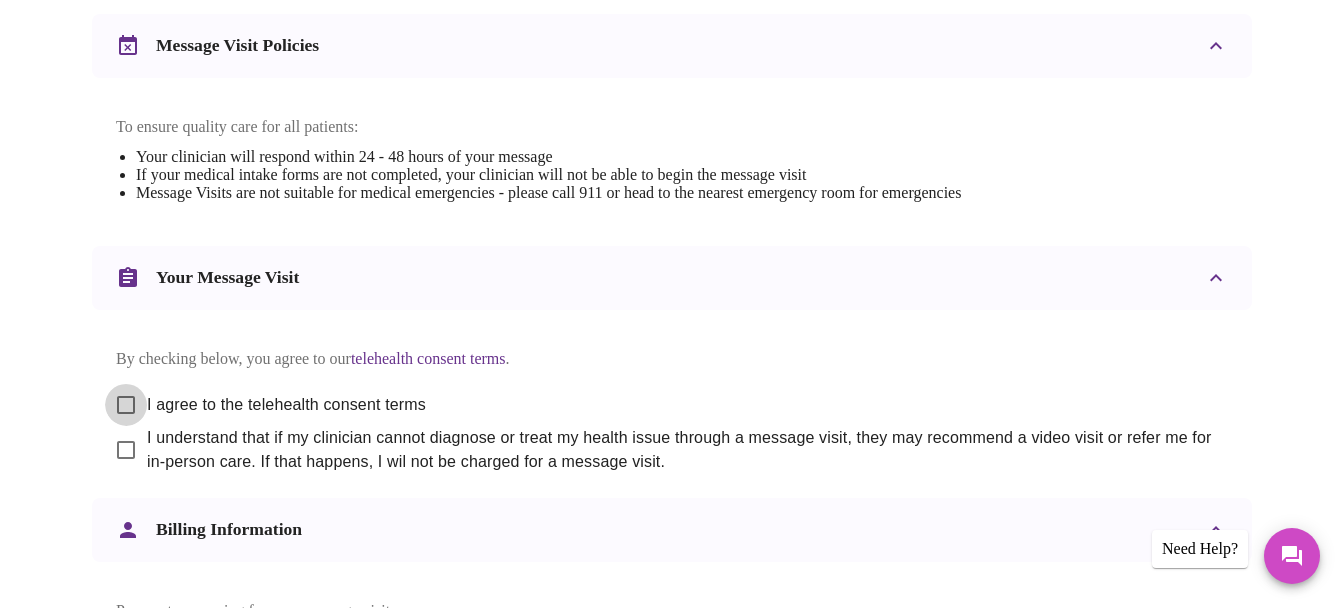 click on "I agree to the telehealth consent terms" at bounding box center (126, 405) 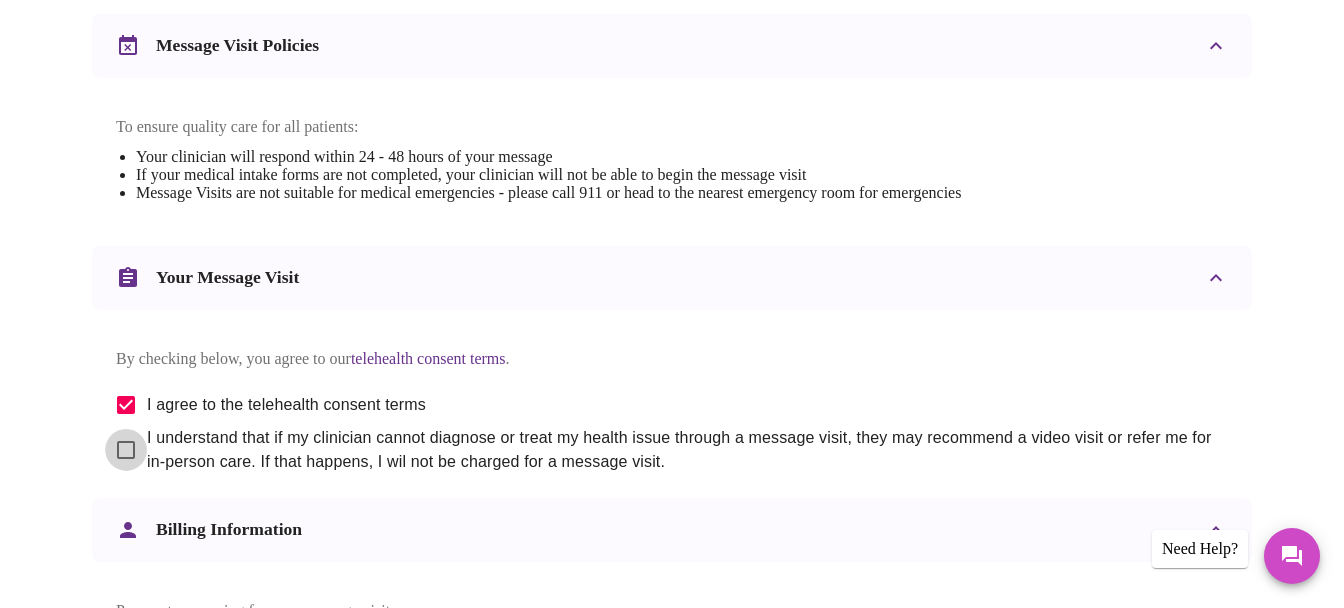 click on "I understand that if my clinician cannot diagnose or treat my health issue through a message visit, they may recommend a video visit or refer me for in-person care. If that happens, I wil not be charged for a message visit." at bounding box center (126, 450) 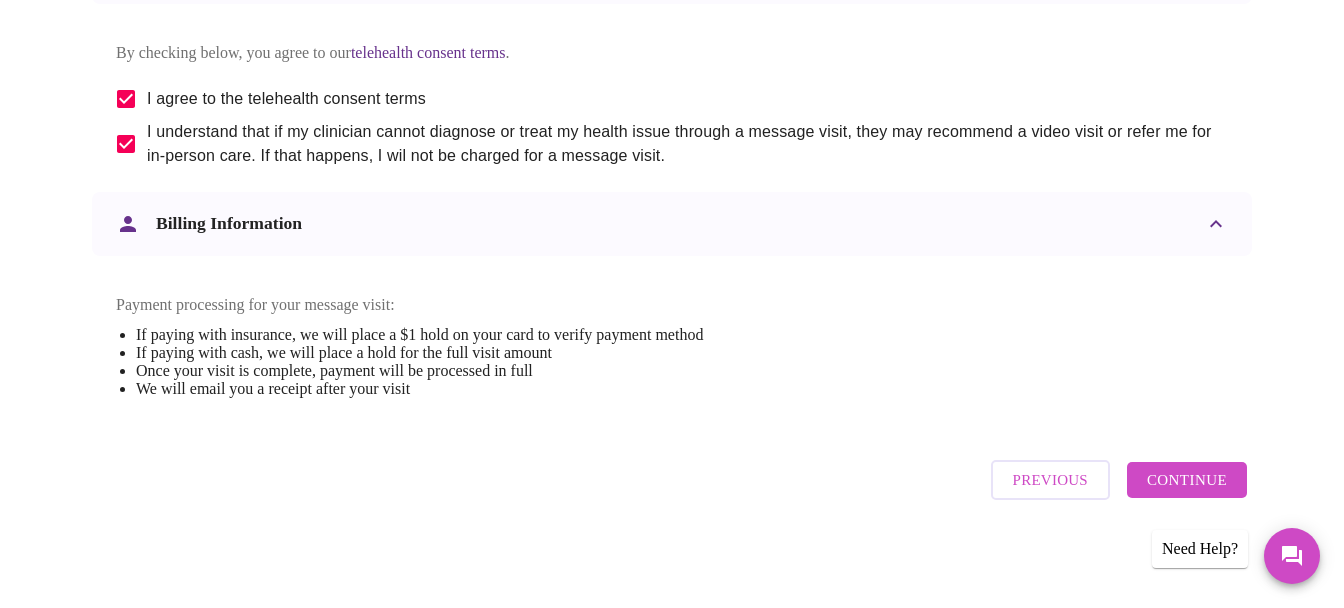 scroll, scrollTop: 1159, scrollLeft: 0, axis: vertical 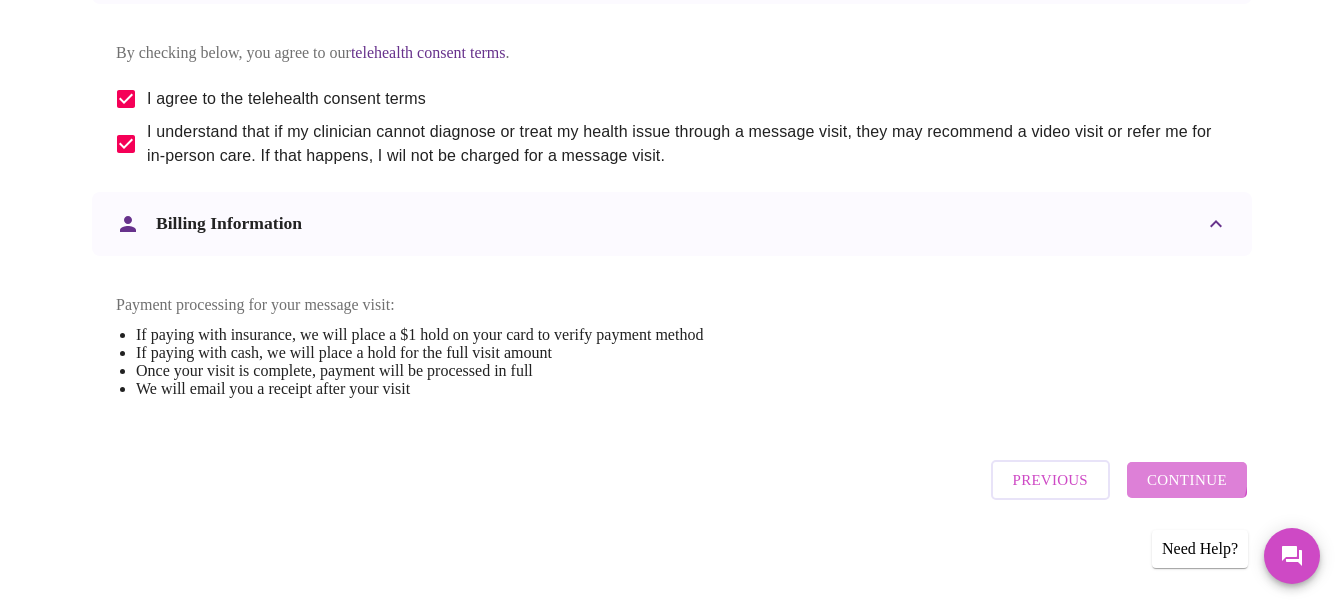 click on "Continue" at bounding box center (1187, 480) 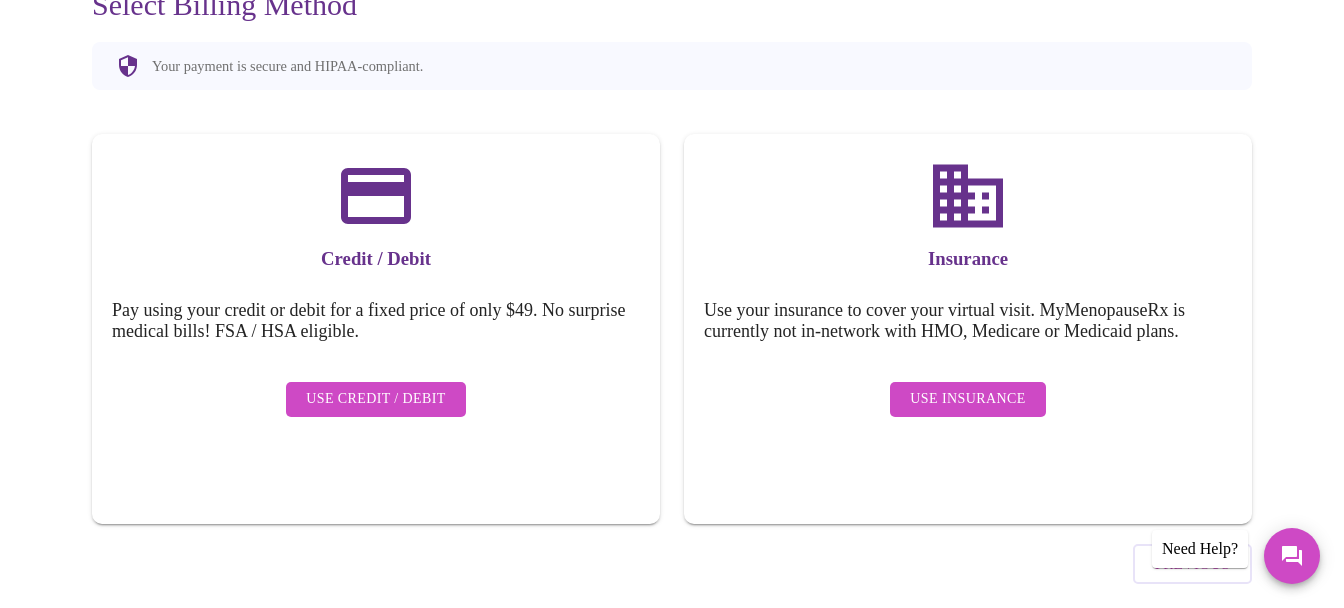 click on "Use Credit / Debit" at bounding box center (376, 399) 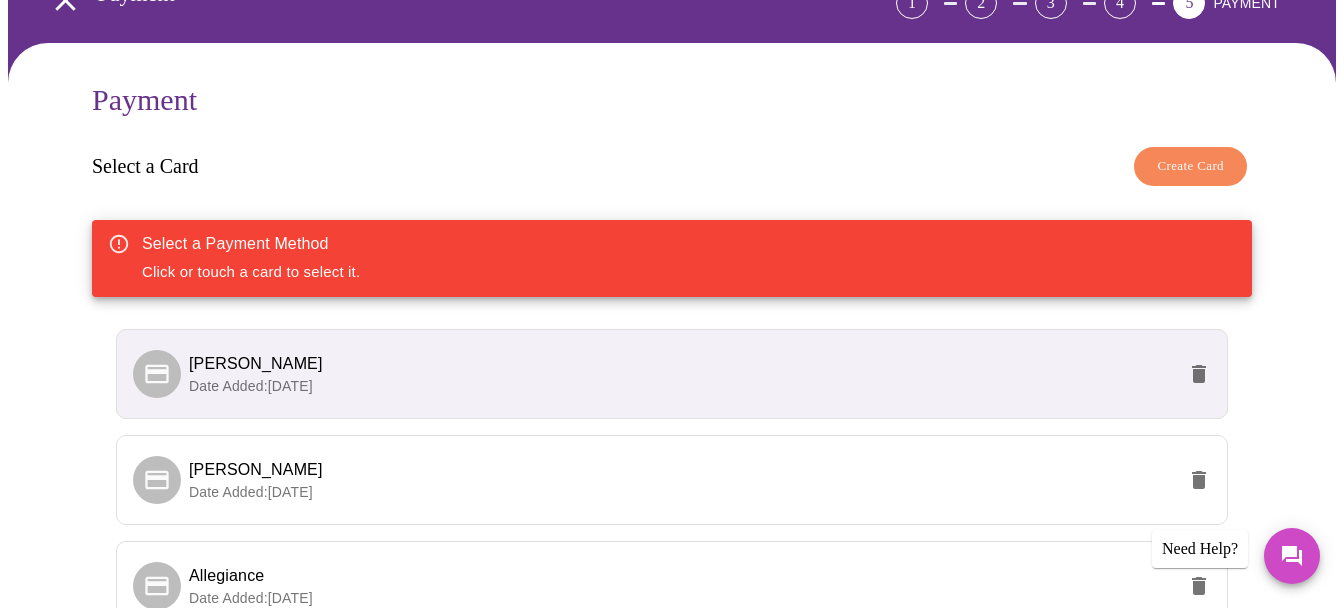 scroll, scrollTop: 272, scrollLeft: 0, axis: vertical 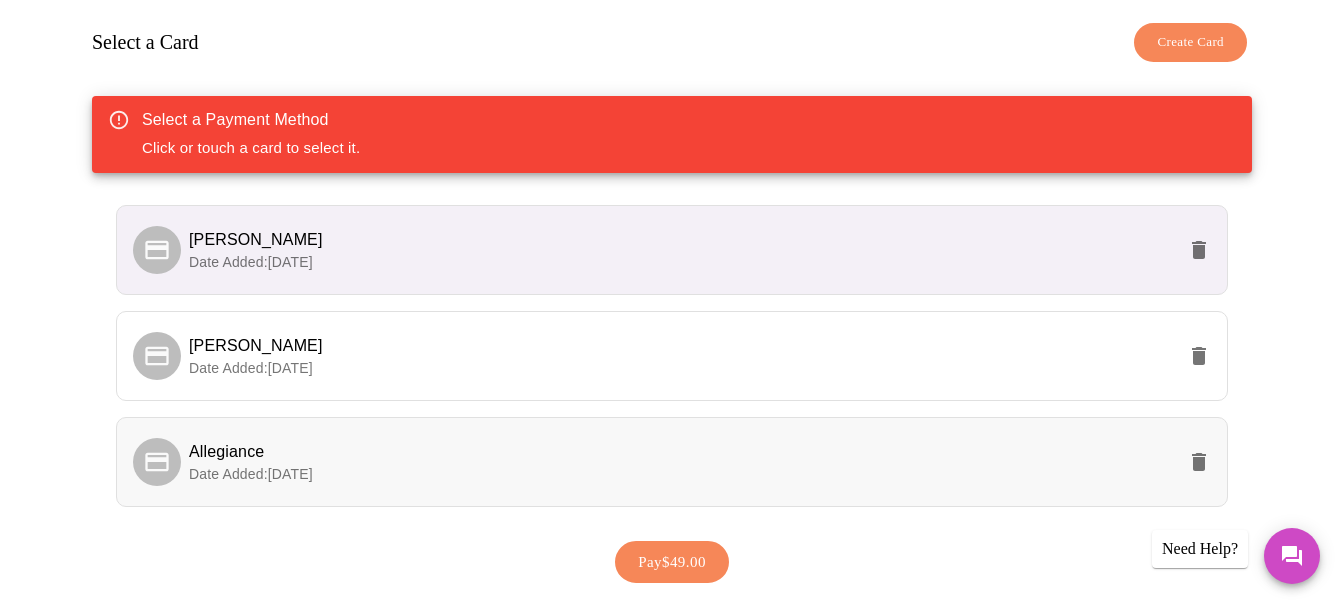 click on "Allegiance" at bounding box center [682, 452] 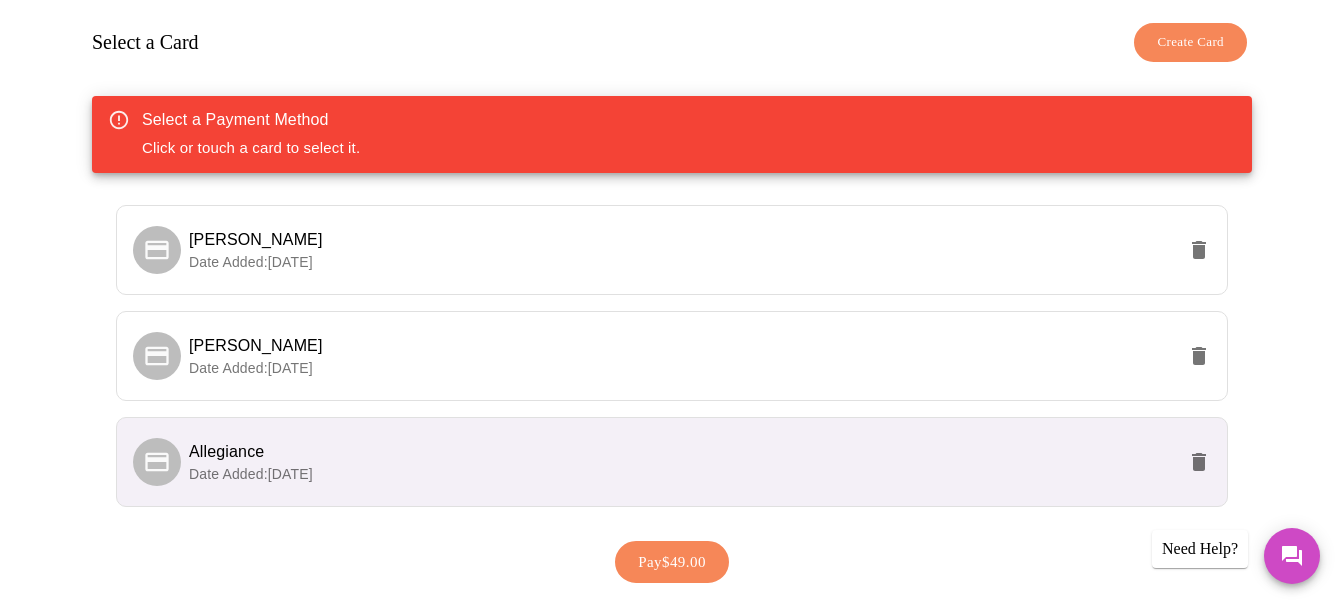 scroll, scrollTop: 375, scrollLeft: 0, axis: vertical 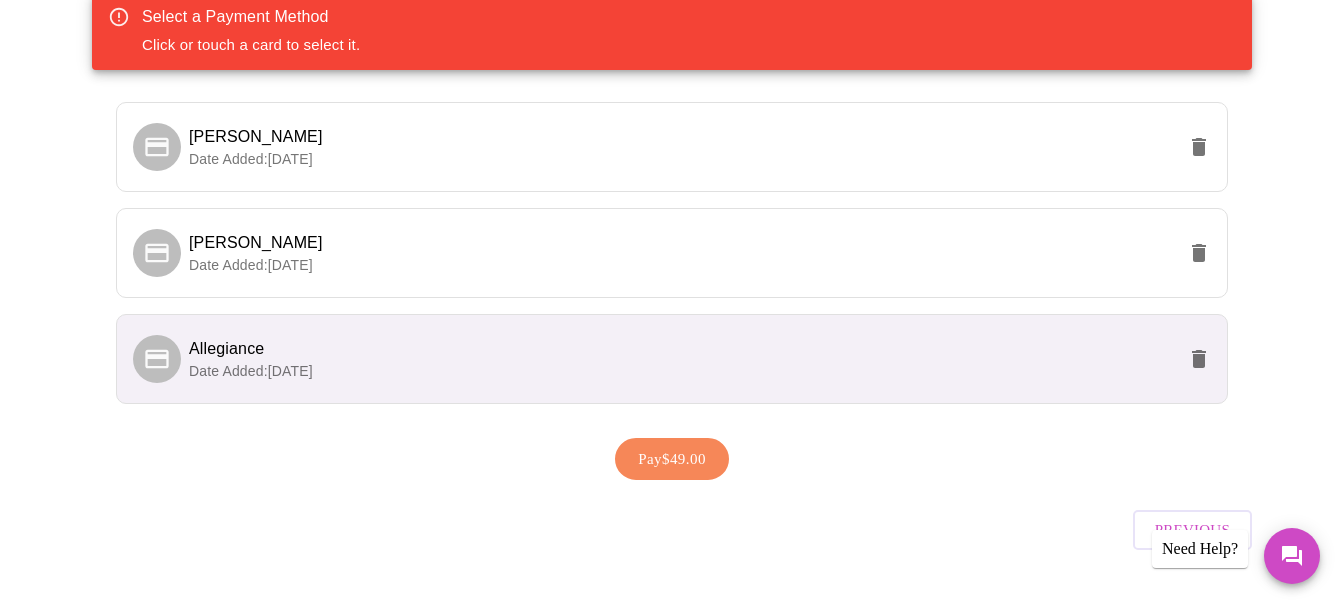 click on "Pay  $49.00" at bounding box center [672, 459] 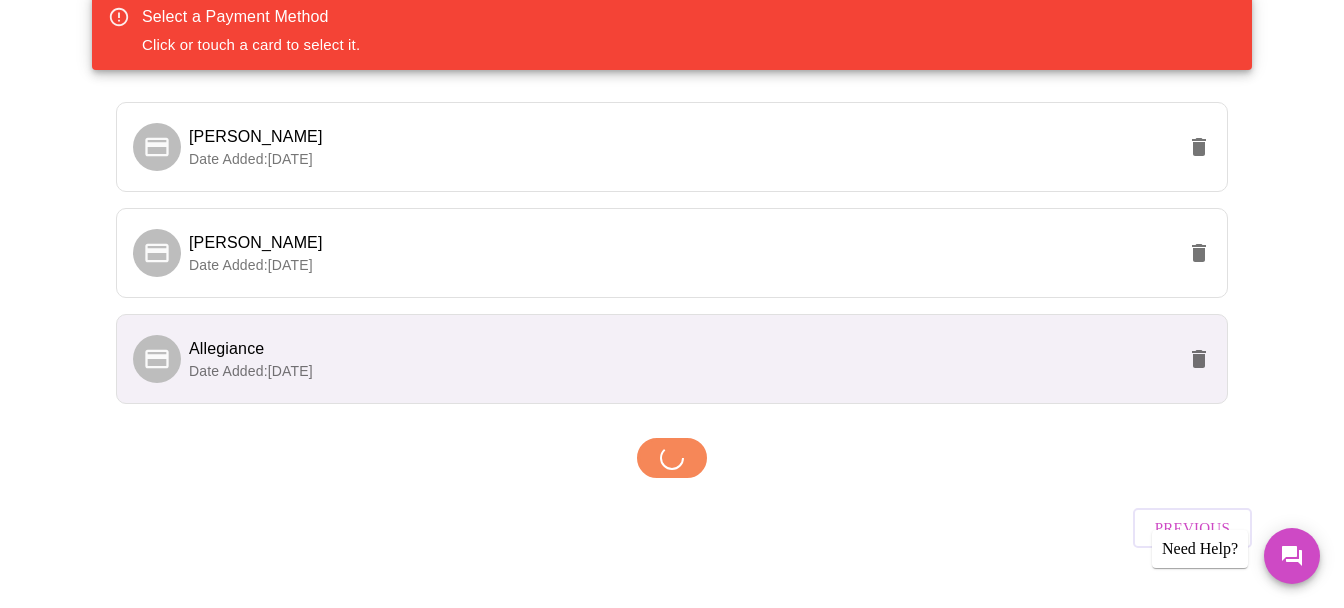 scroll, scrollTop: 373, scrollLeft: 0, axis: vertical 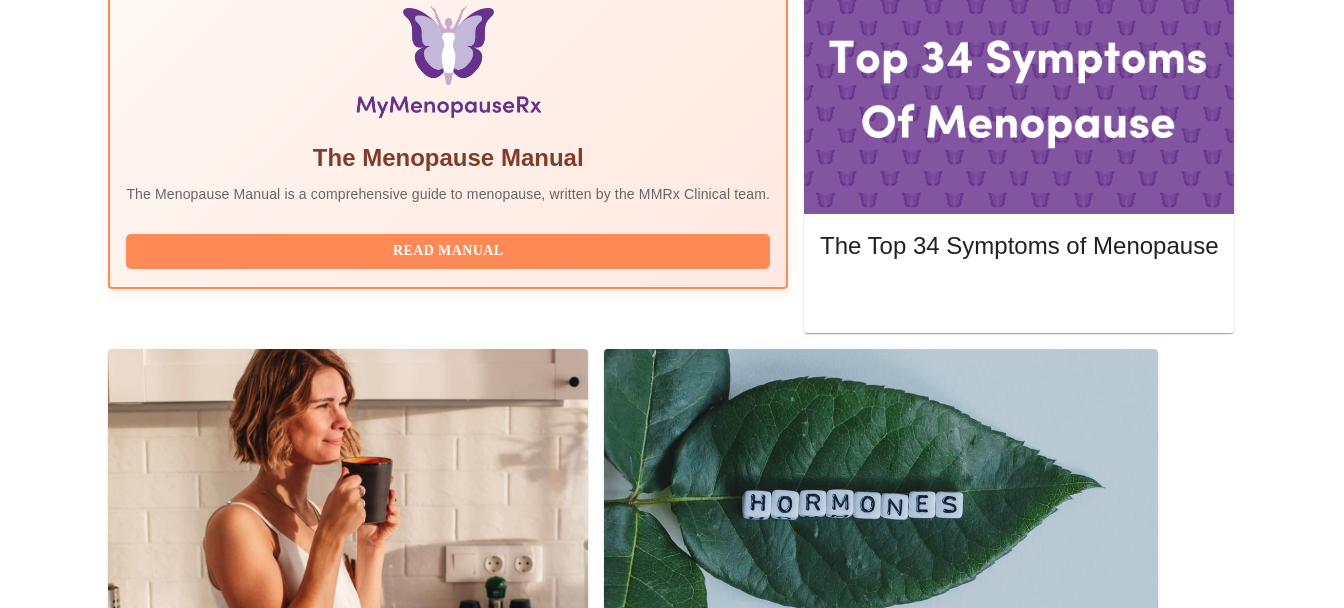 click on "Complete Pre-Assessment" at bounding box center [1100, 1556] 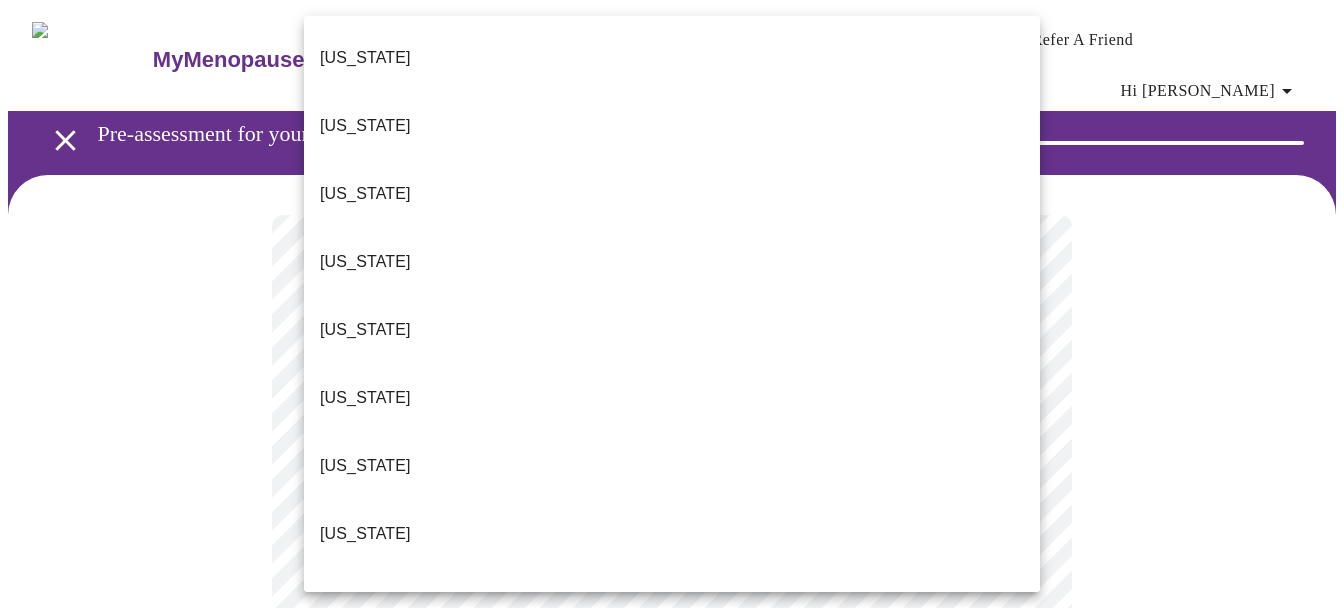 click on "MyMenopauseRx Appointments Messaging Labs Uploads Medications Community Refer a Friend Hi [PERSON_NAME]   Pre-assessment for your Message Visit: [MEDICAL_DATA] Adjustment 1  /  12 Settings Billing Invoices Log out [US_STATE]
[US_STATE]
[US_STATE]
[US_STATE]
[US_STATE]
[US_STATE]
[US_STATE]
[US_STATE]
[US_STATE]
[US_STATE]
[US_STATE]
[US_STATE]
[US_STATE]
[US_STATE]
[US_STATE]
[US_STATE]
[US_STATE]
[US_STATE]
[US_STATE]
[US_STATE]
[US_STATE]
[US_STATE]
[US_STATE]
[US_STATE]
[US_STATE]
[US_STATE]
[US_STATE]
[US_STATE]
[GEOGRAPHIC_DATA]
[US_STATE]
[US_STATE]
[US_STATE]
[US_STATE]
[US_STATE]
[US_STATE]
[US_STATE]
[US_STATE]
[US_STATE]
[US_STATE]
[US_STATE]
[US_STATE]
[US_STATE]
[US_STATE]
[US_STATE]
[US_STATE][PERSON_NAME][US_STATE]
[US_STATE], [GEOGRAPHIC_DATA] ([US_STATE])
[US_STATE]
[US_STATE]
[US_STATE]" at bounding box center [672, 941] 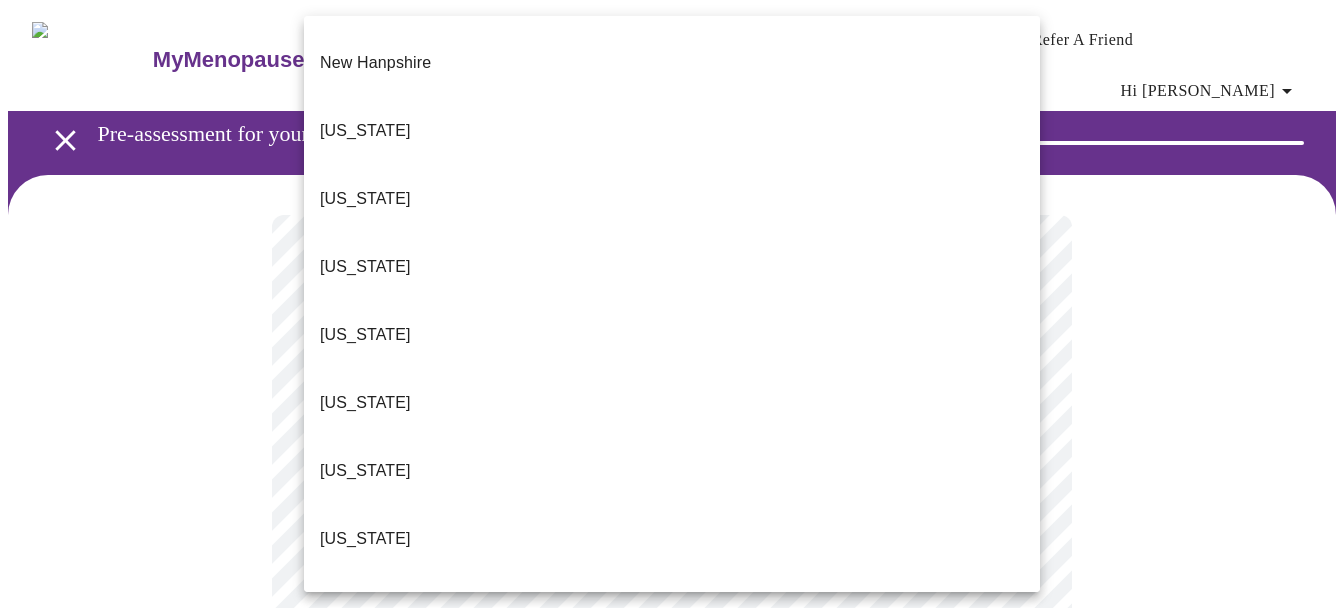 scroll, scrollTop: 1900, scrollLeft: 0, axis: vertical 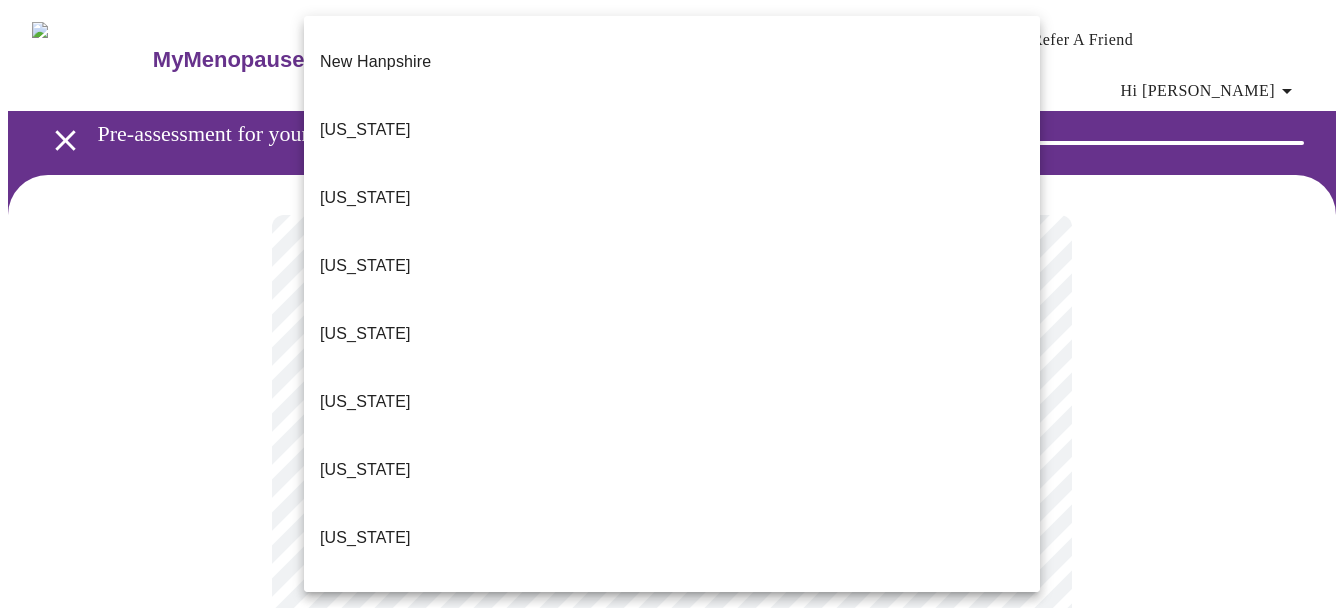 click on "[US_STATE]" at bounding box center [365, 1218] 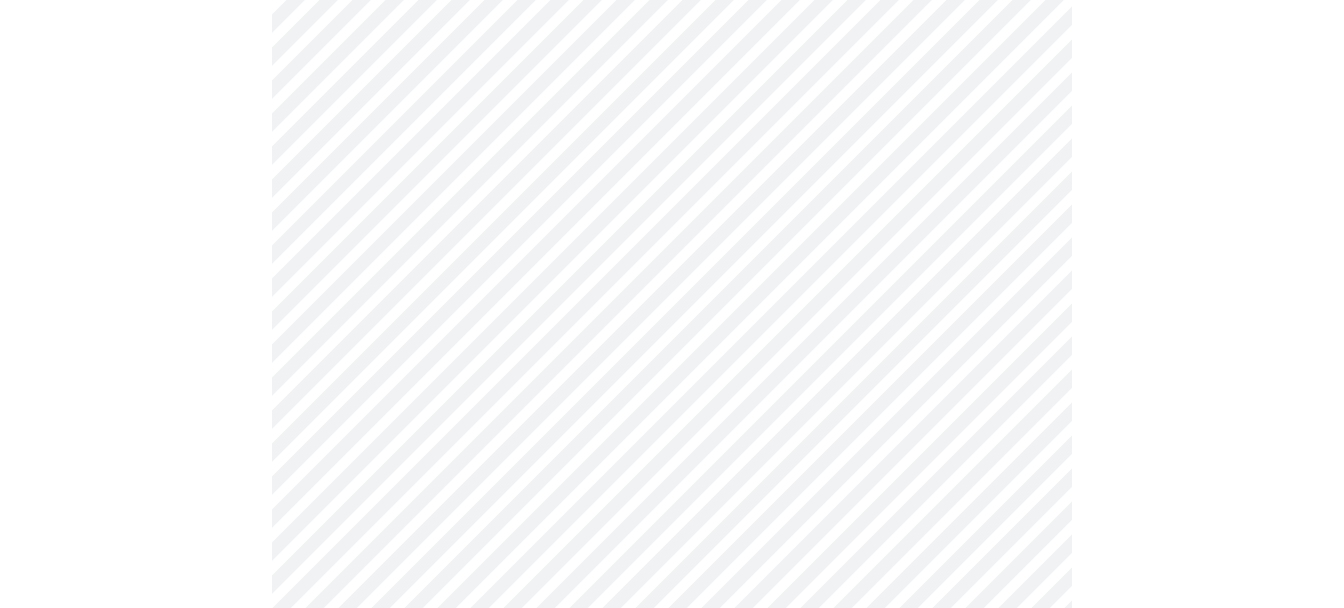 scroll, scrollTop: 335, scrollLeft: 0, axis: vertical 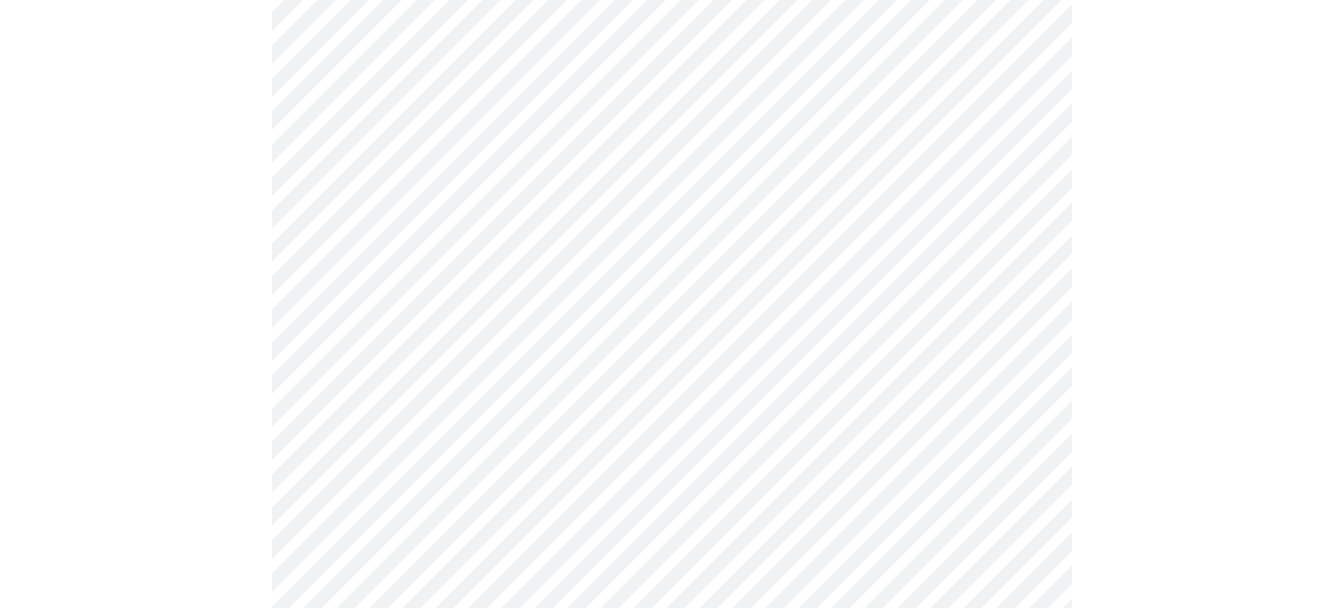 click on "MyMenopauseRx Appointments Messaging Labs Uploads Medications Community Refer a Friend Hi [PERSON_NAME]   Pre-assessment for your Message Visit: [MEDICAL_DATA] Adjustment 1  /  12 Settings Billing Invoices Log out" at bounding box center (672, 600) 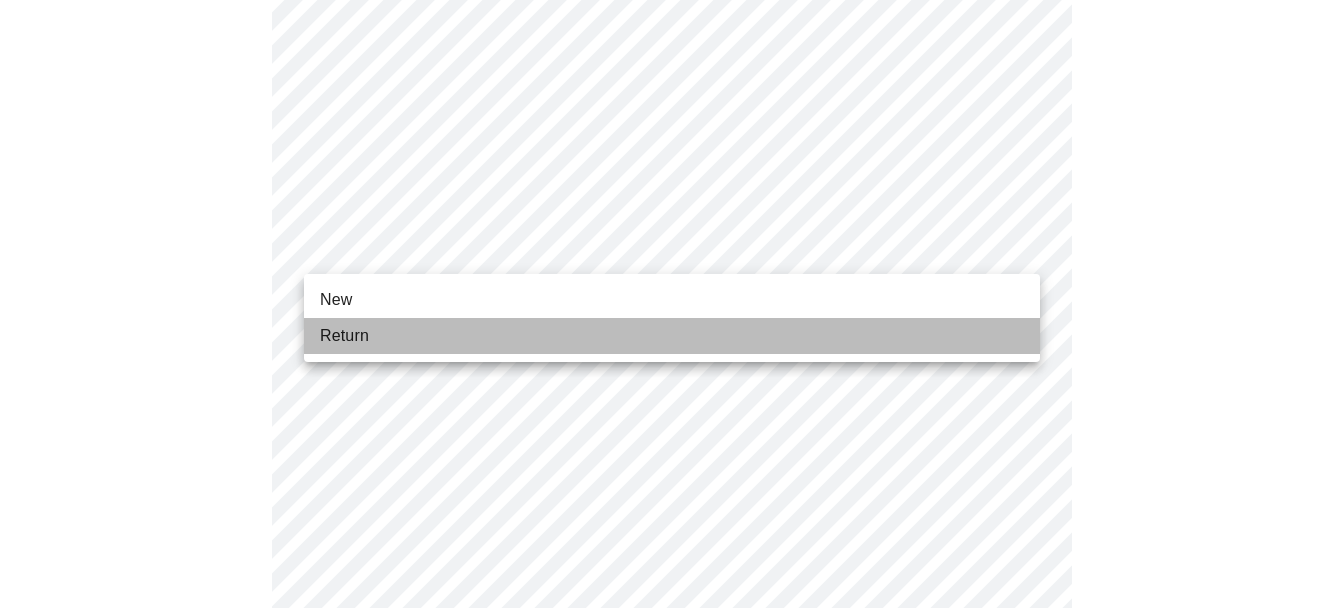 click on "Return" at bounding box center [672, 336] 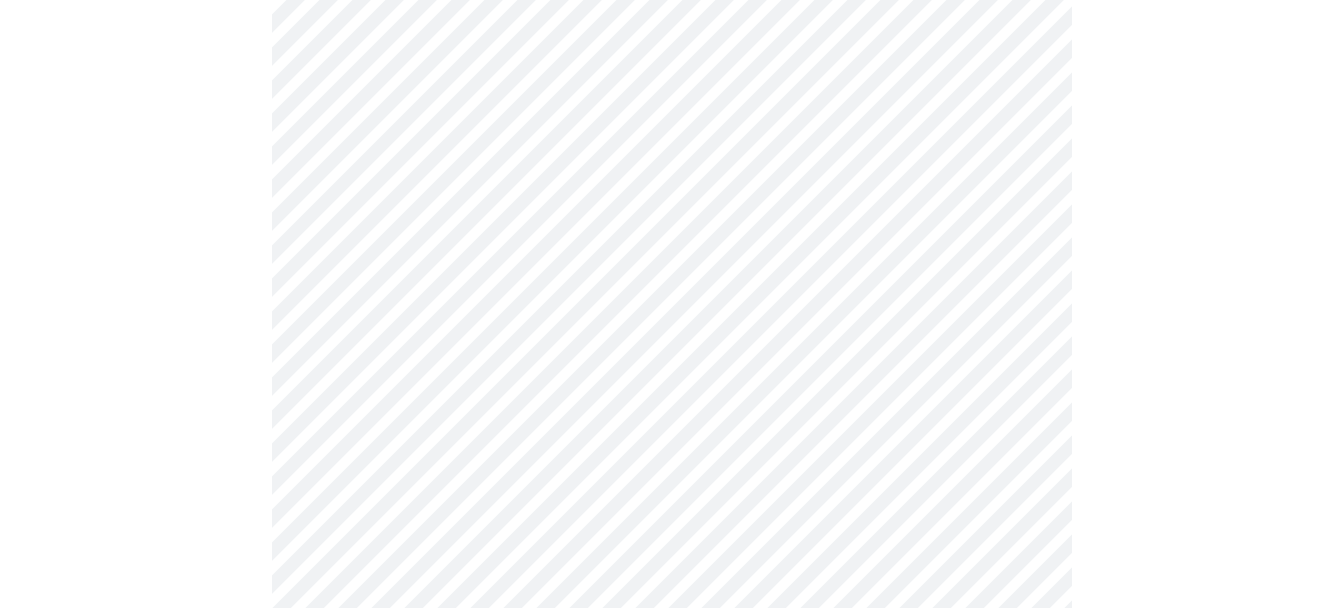 scroll, scrollTop: 1067, scrollLeft: 0, axis: vertical 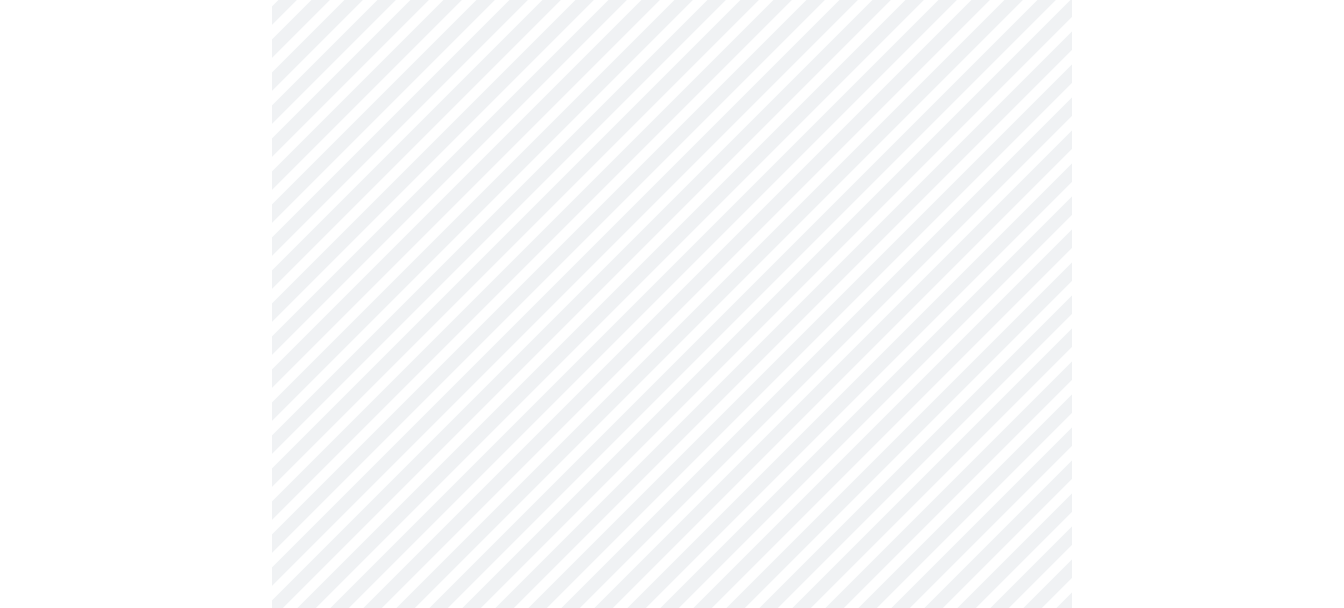 click on "MyMenopauseRx Appointments Messaging Labs Uploads Medications Community Refer a Friend Hi [PERSON_NAME]   Pre-assessment for your Message Visit: [MEDICAL_DATA] Adjustment 1  /  12 Settings Billing Invoices Log out" at bounding box center (672, -146) 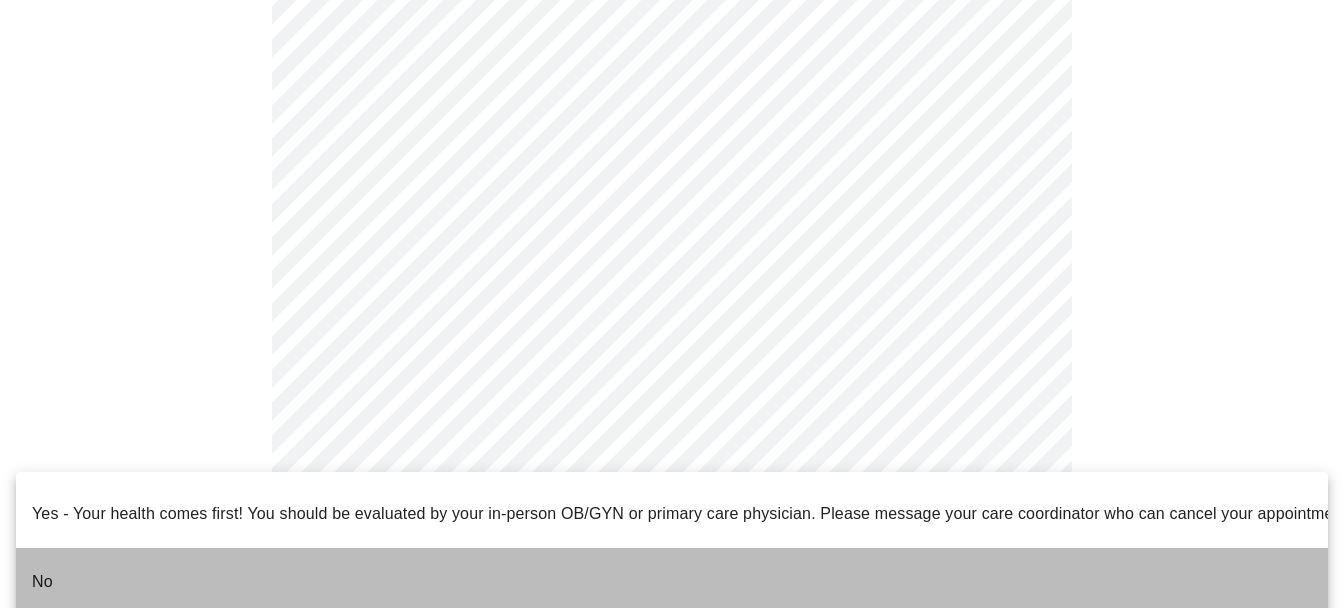 click on "No" at bounding box center [42, 582] 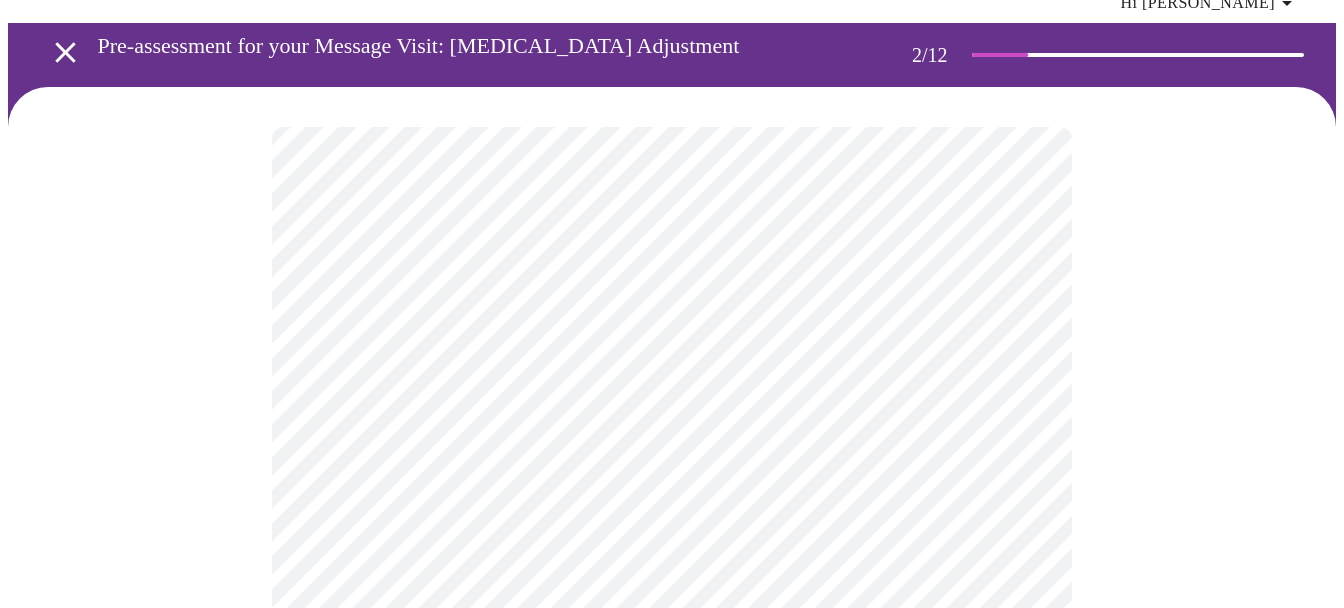 scroll, scrollTop: 89, scrollLeft: 0, axis: vertical 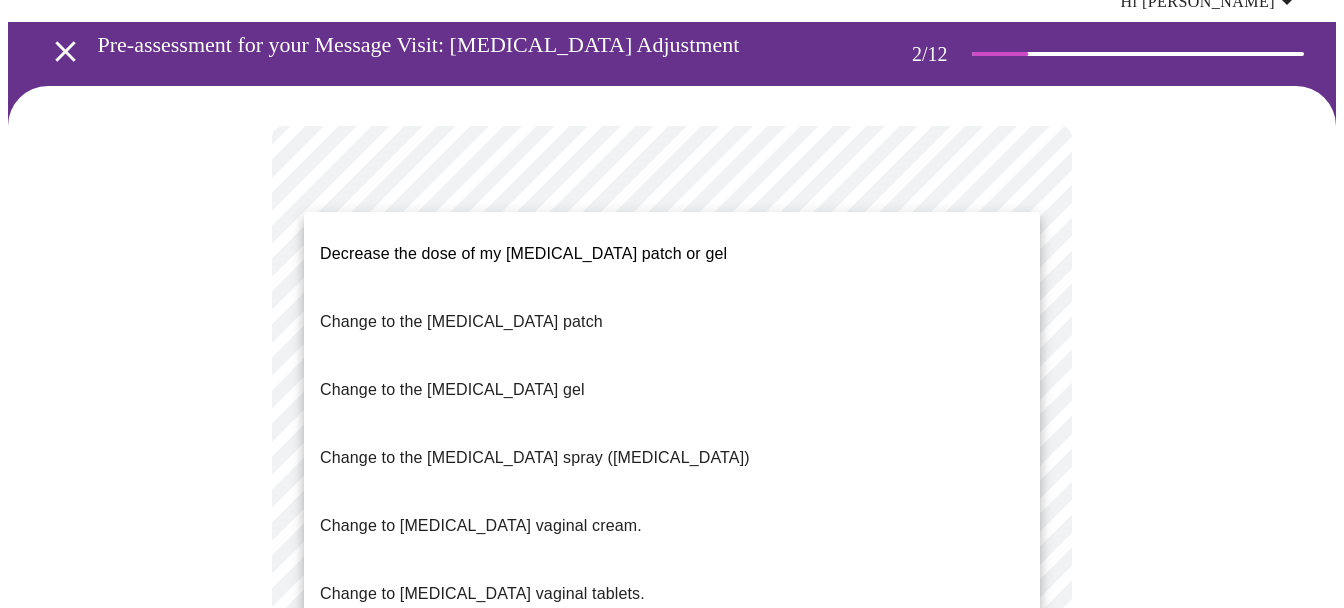 click on "MyMenopauseRx Appointments Messaging Labs Uploads Medications Community Refer a Friend Hi [PERSON_NAME]   Pre-assessment for your Message Visit: [MEDICAL_DATA] Adjustment 2  /  12 Settings Billing Invoices Log out Decrease the dose of my [MEDICAL_DATA] patch or gel
Change to the [MEDICAL_DATA] patch
Change to the [MEDICAL_DATA] gel
Change to the [MEDICAL_DATA] spray ([MEDICAL_DATA])
Change to [MEDICAL_DATA] vaginal cream.
Change to [MEDICAL_DATA] vaginal tablets.
Decrease my [MEDICAL_DATA] from 200mg to 100mg" at bounding box center (672, 755) 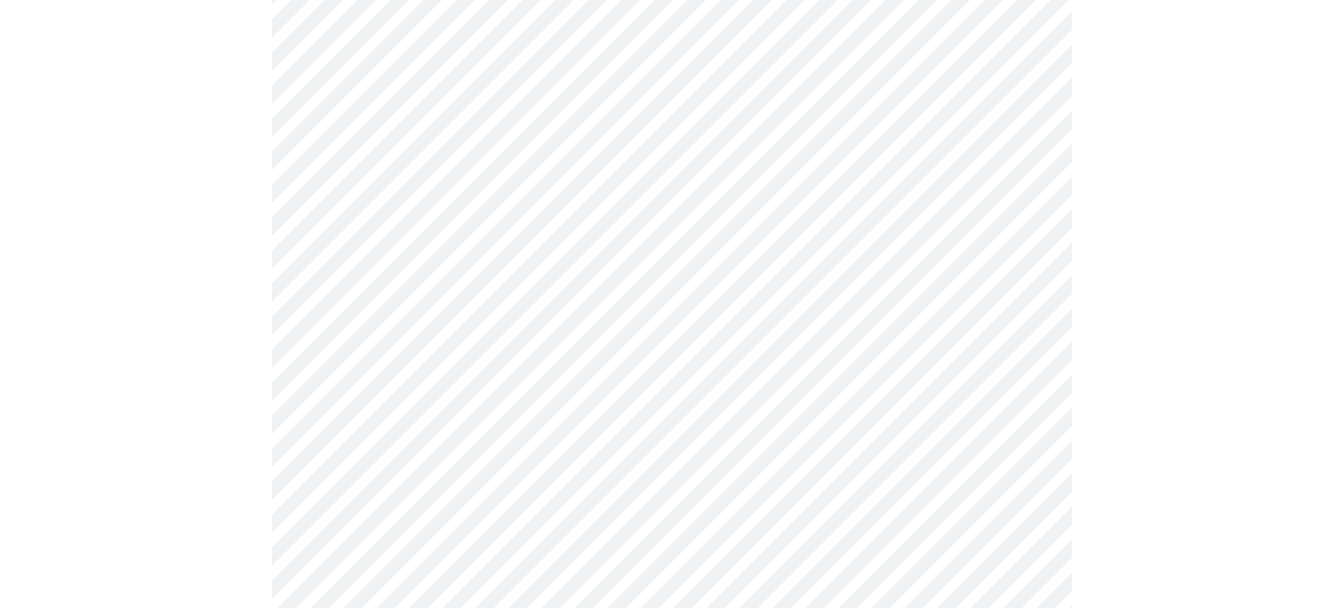 scroll, scrollTop: 1036, scrollLeft: 0, axis: vertical 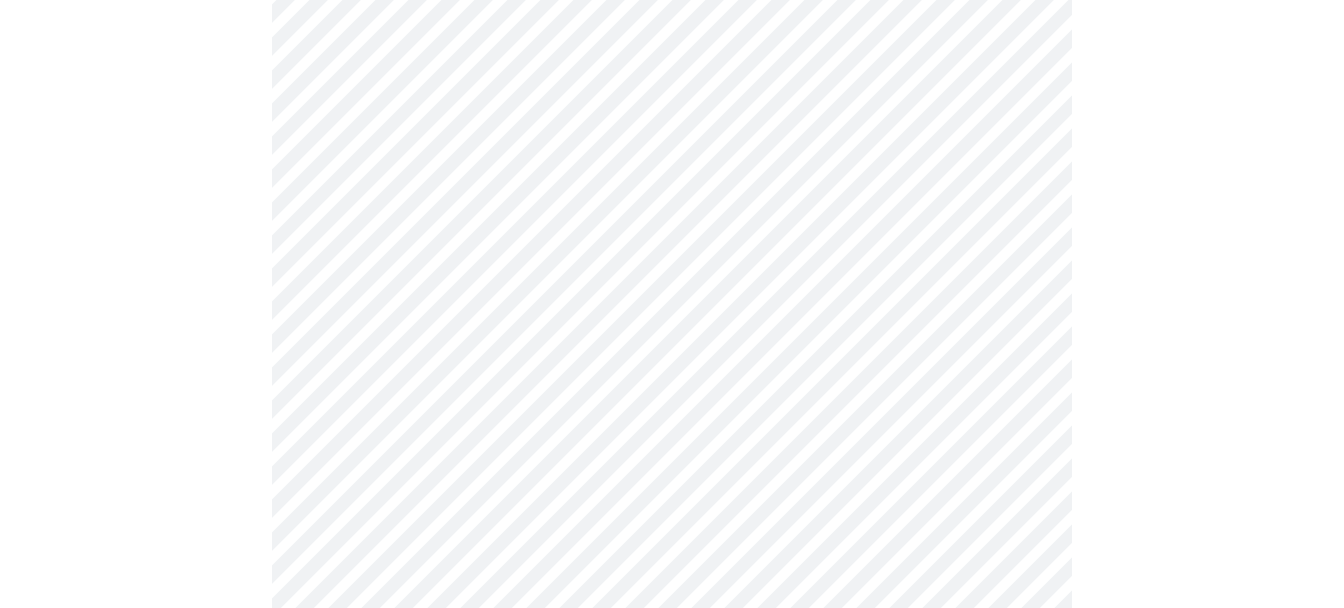 click on "MyMenopauseRx Appointments Messaging Labs Uploads Medications Community Refer a Friend Hi [PERSON_NAME]   Pre-assessment for your Message Visit: [MEDICAL_DATA] Adjustment 1  /  12 Settings Billing Invoices Log out" at bounding box center (672, -121) 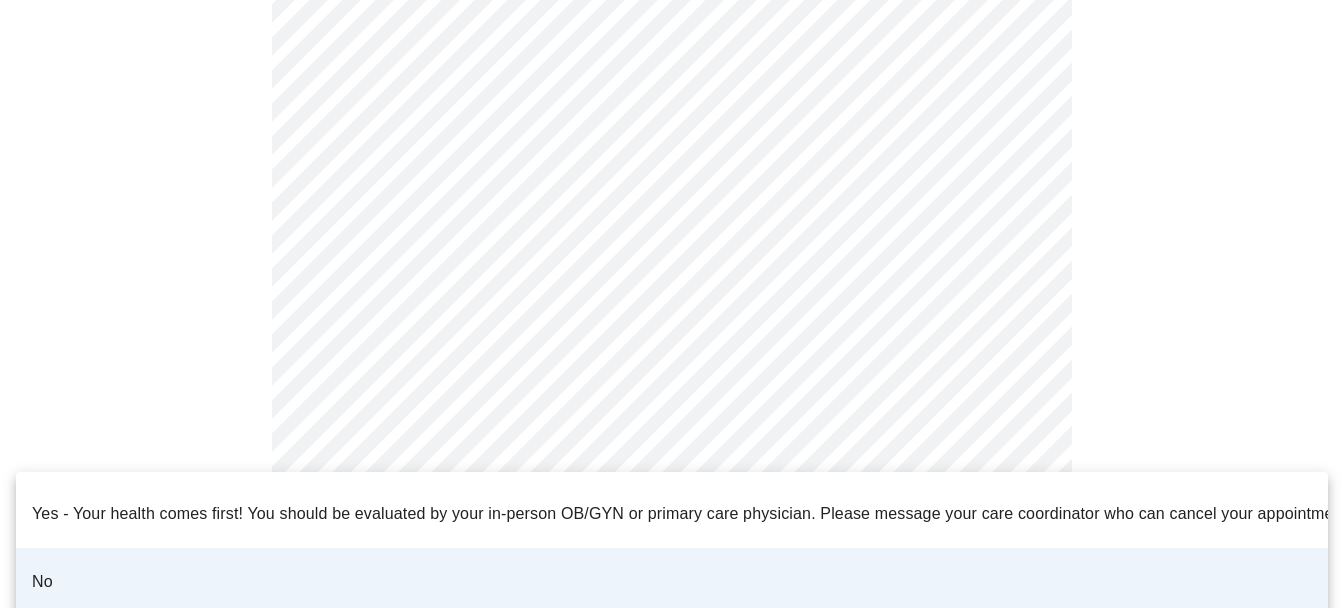 click at bounding box center (672, 304) 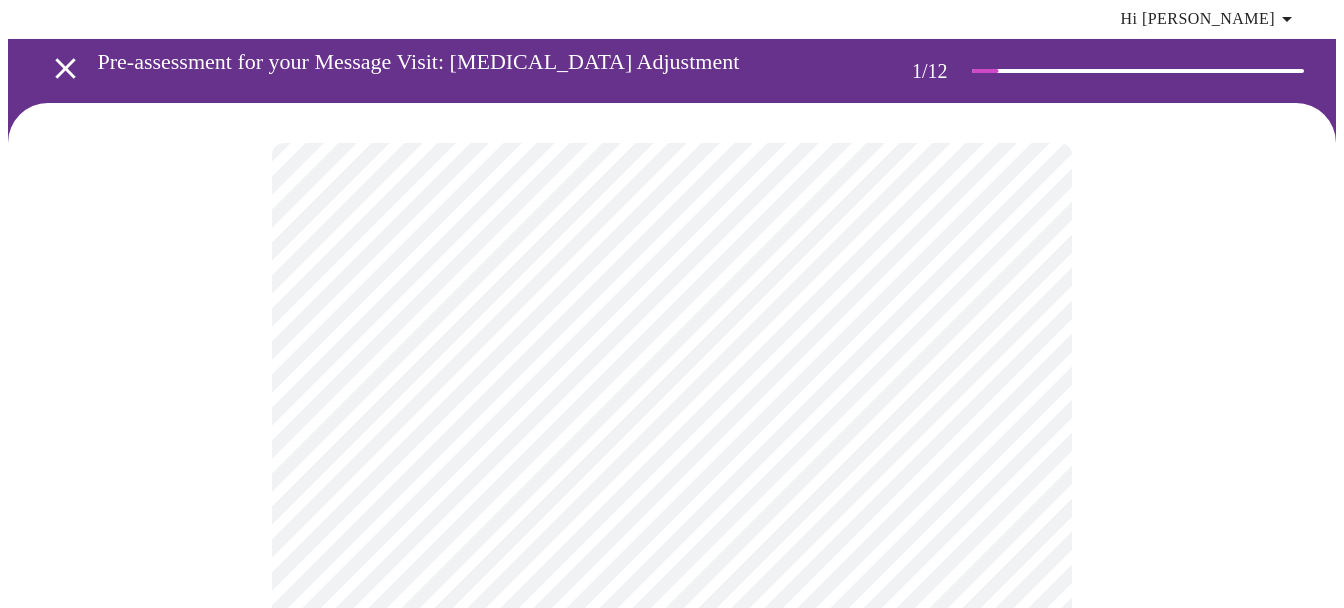 scroll, scrollTop: 0, scrollLeft: 0, axis: both 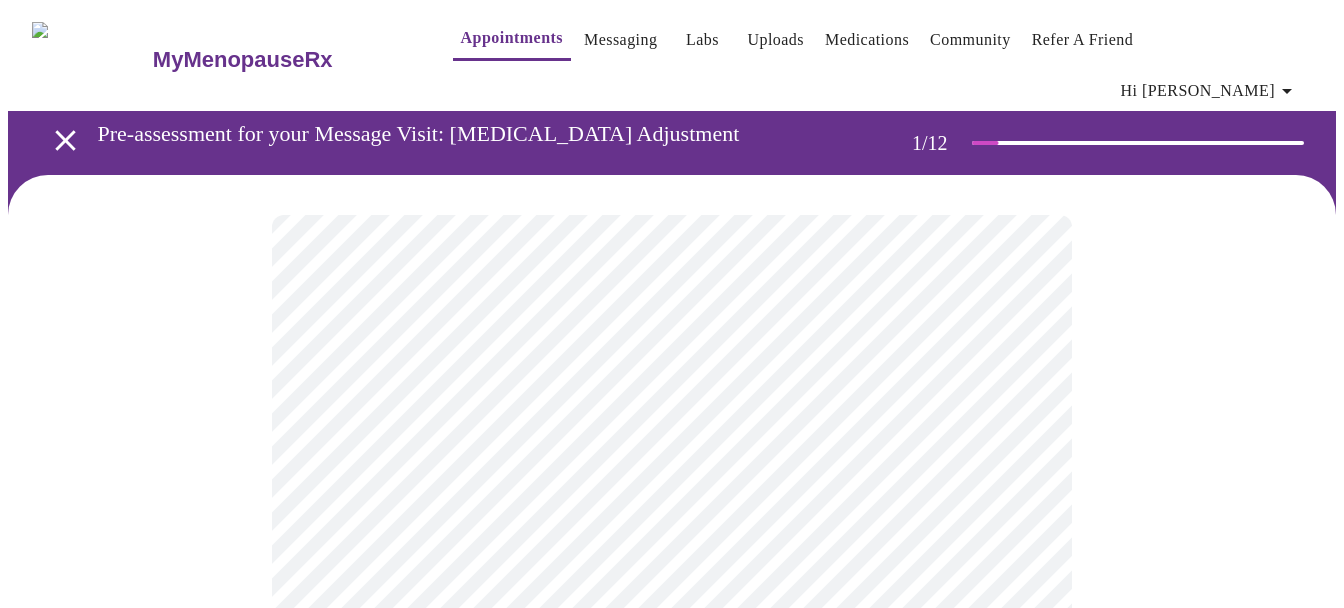 click on "Appointments" at bounding box center (512, 38) 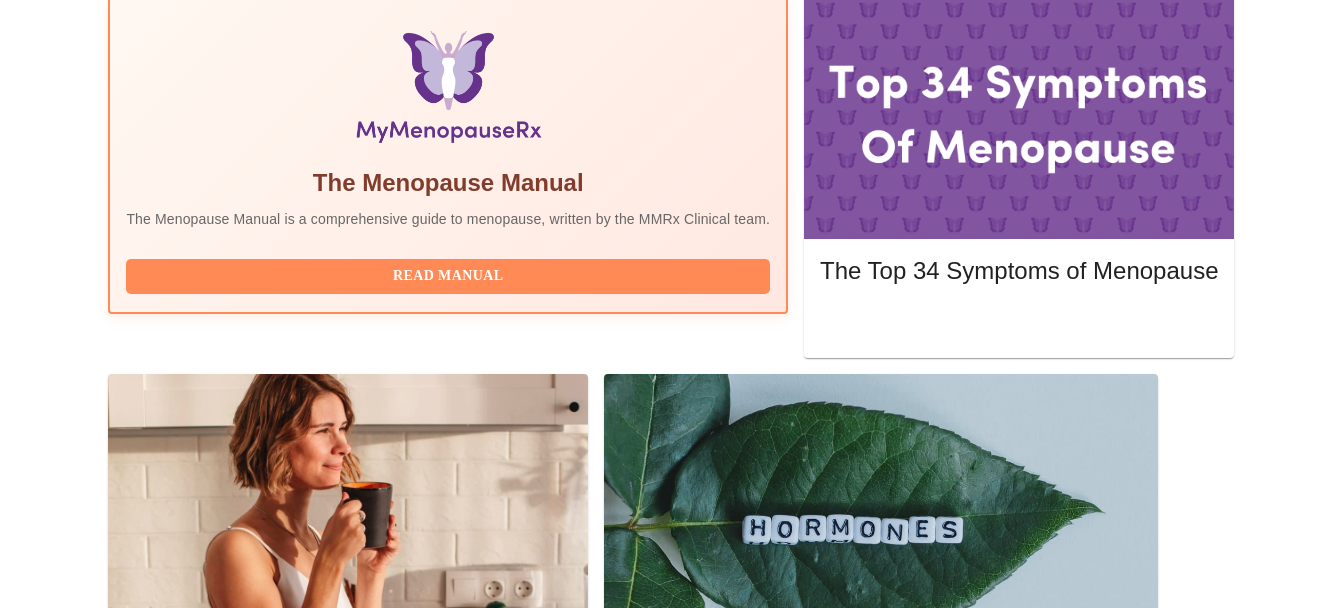 scroll, scrollTop: 669, scrollLeft: 0, axis: vertical 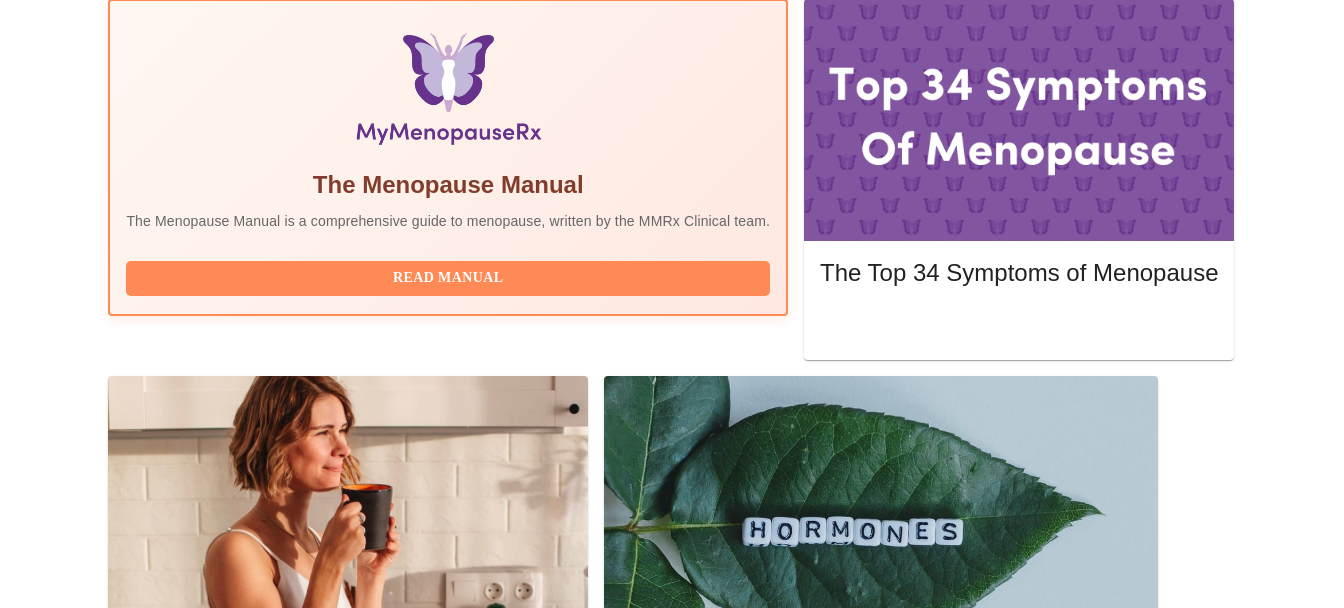 click 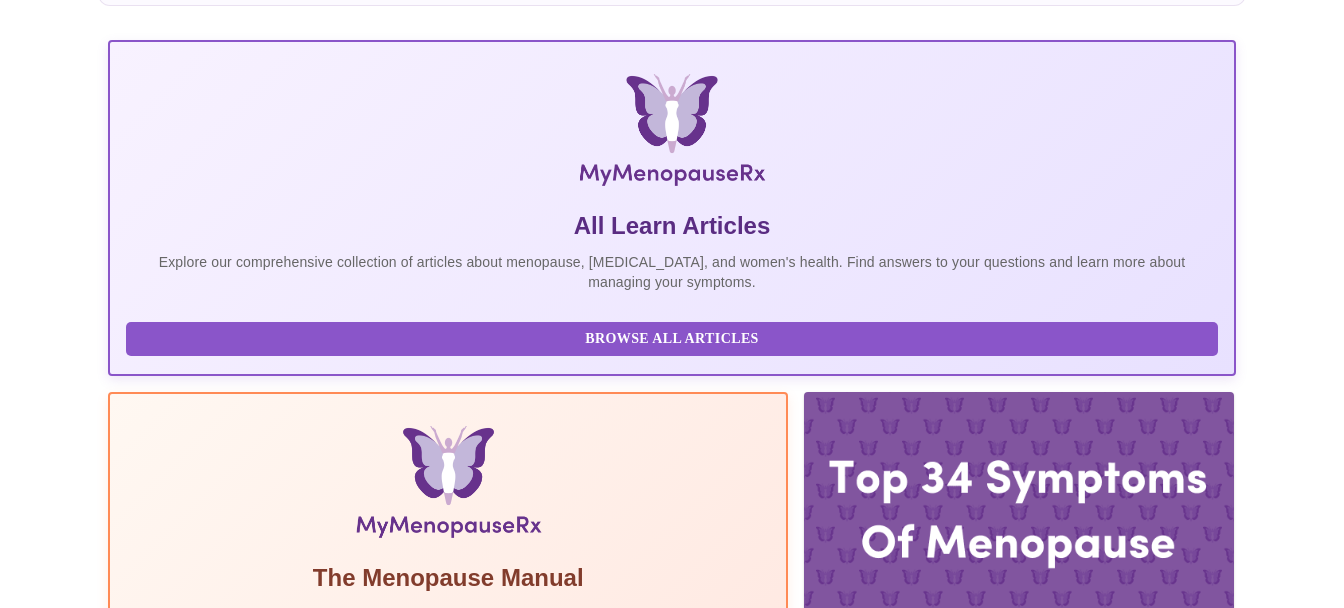 scroll, scrollTop: 0, scrollLeft: 0, axis: both 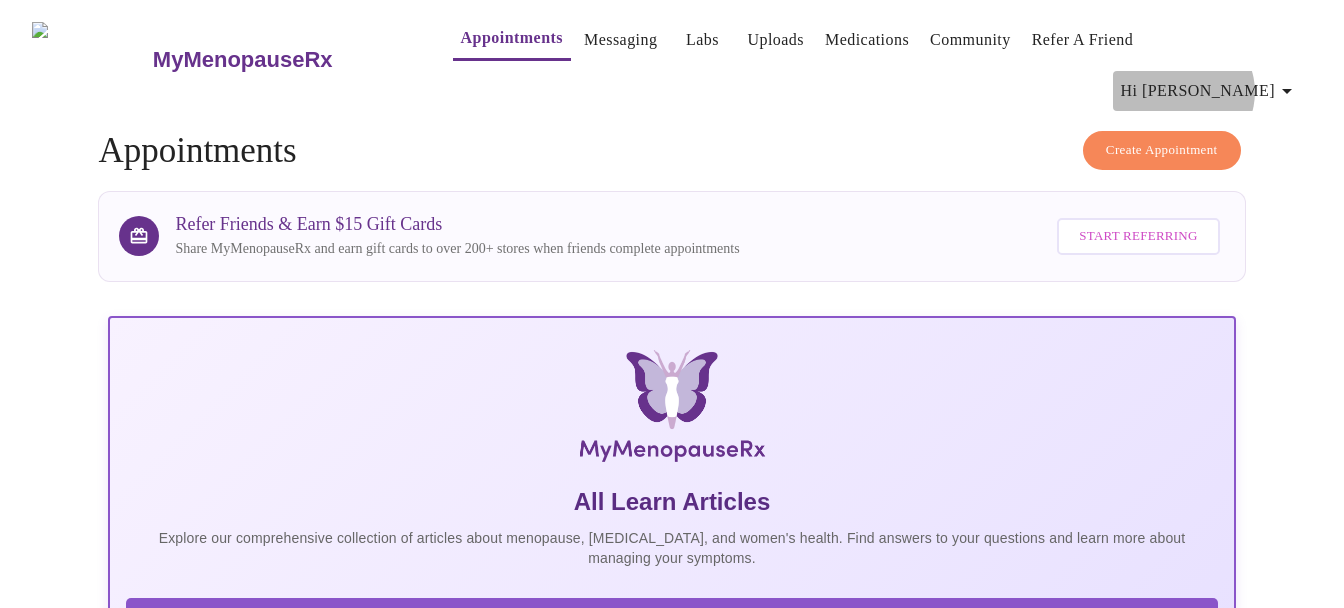 click 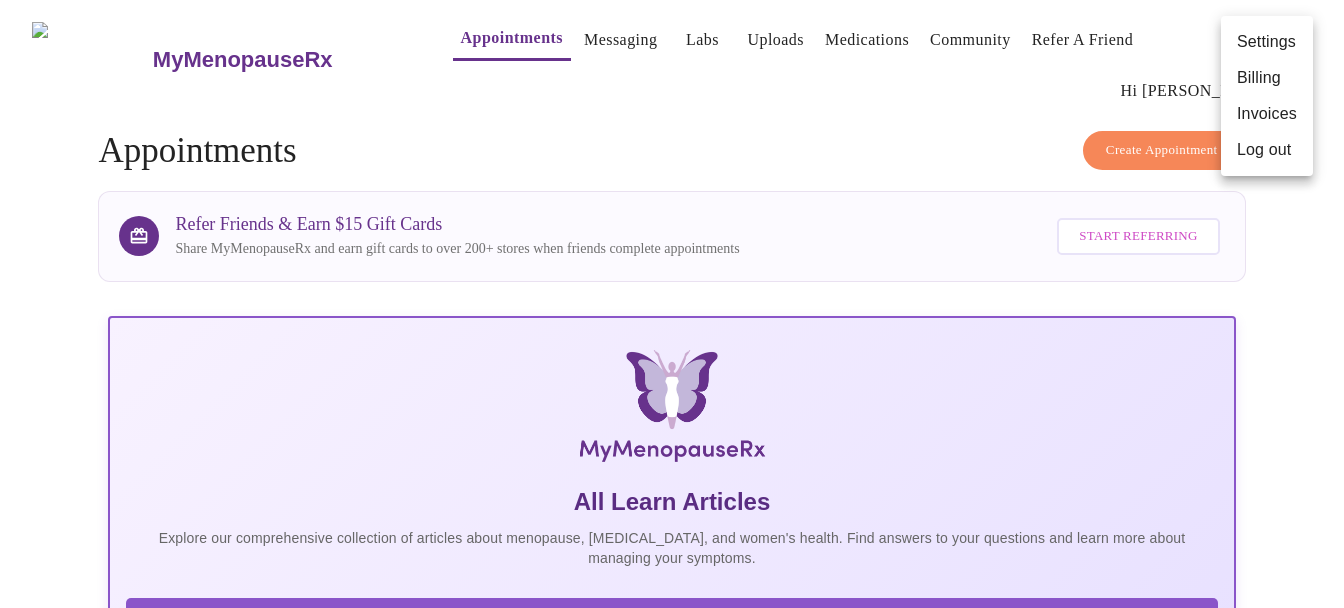 click at bounding box center (672, 304) 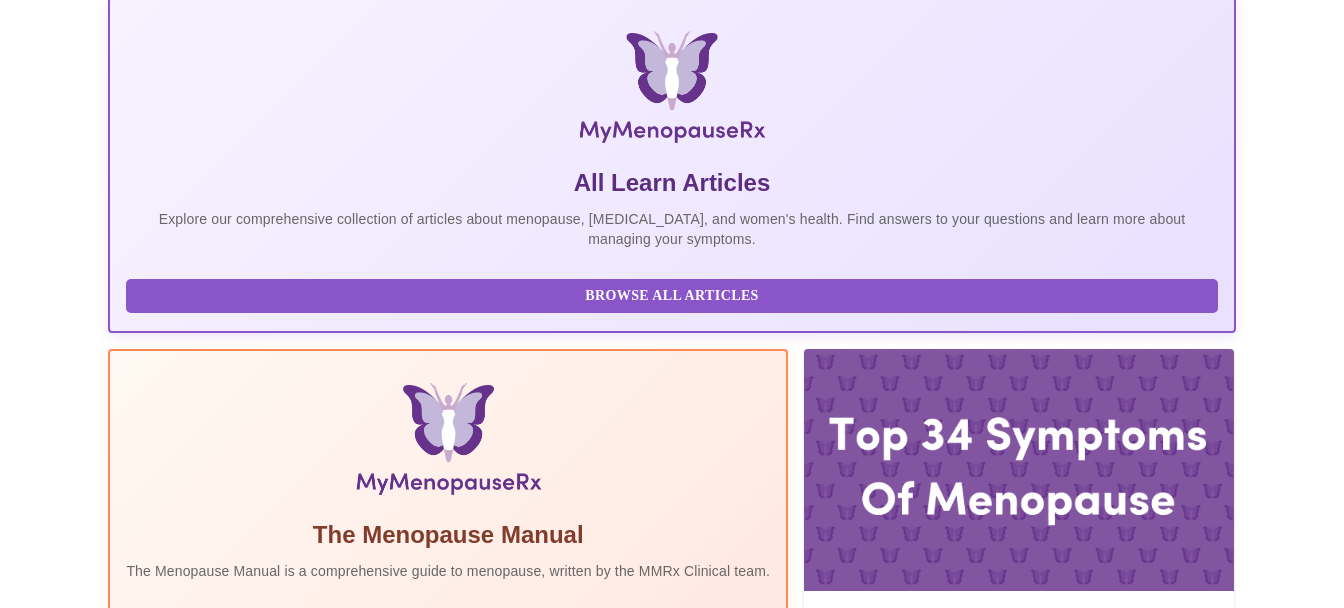 scroll, scrollTop: 0, scrollLeft: 0, axis: both 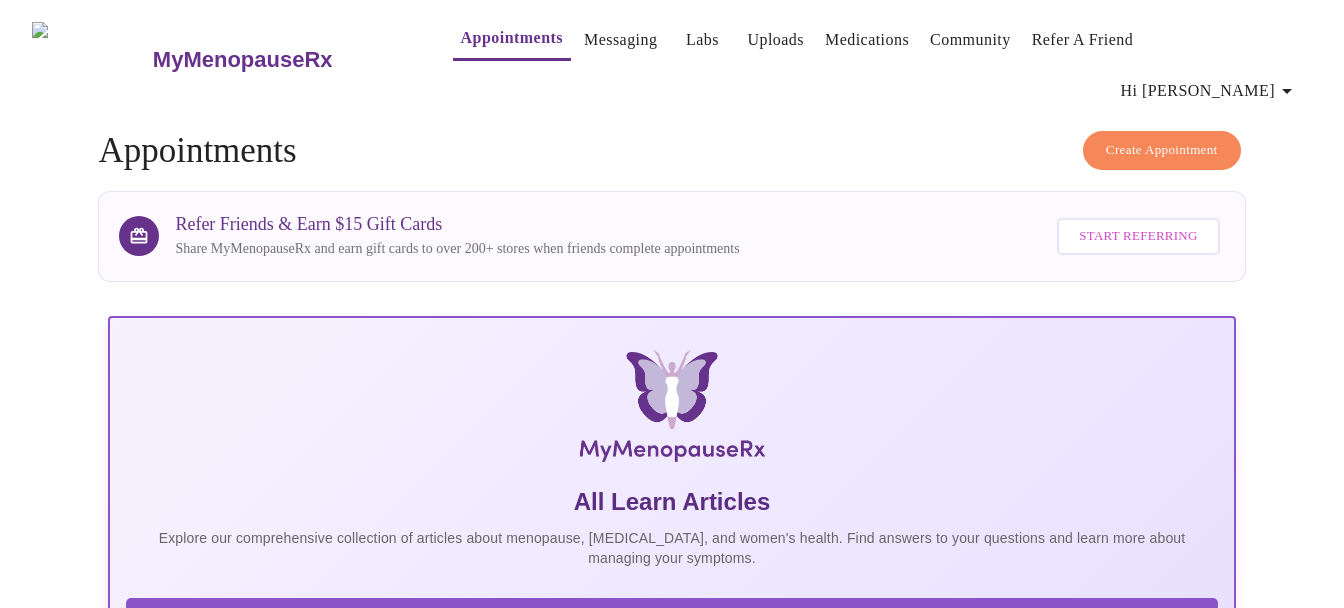 click on "MyMenopauseRx" at bounding box center (243, 60) 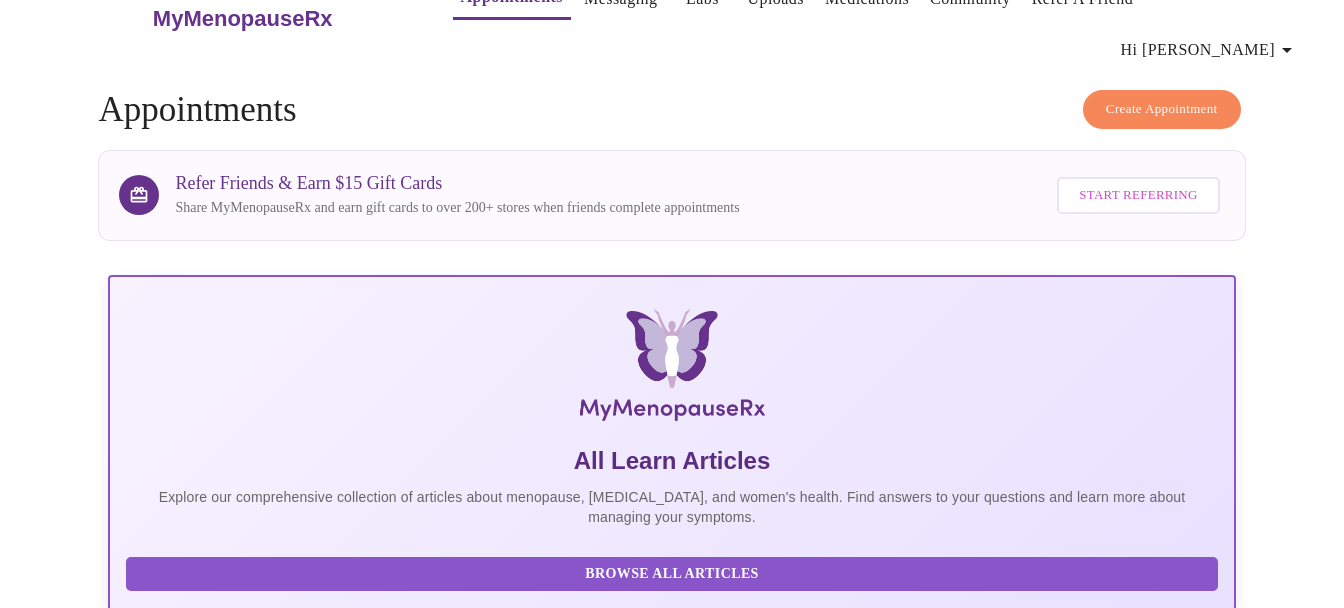 scroll, scrollTop: 0, scrollLeft: 0, axis: both 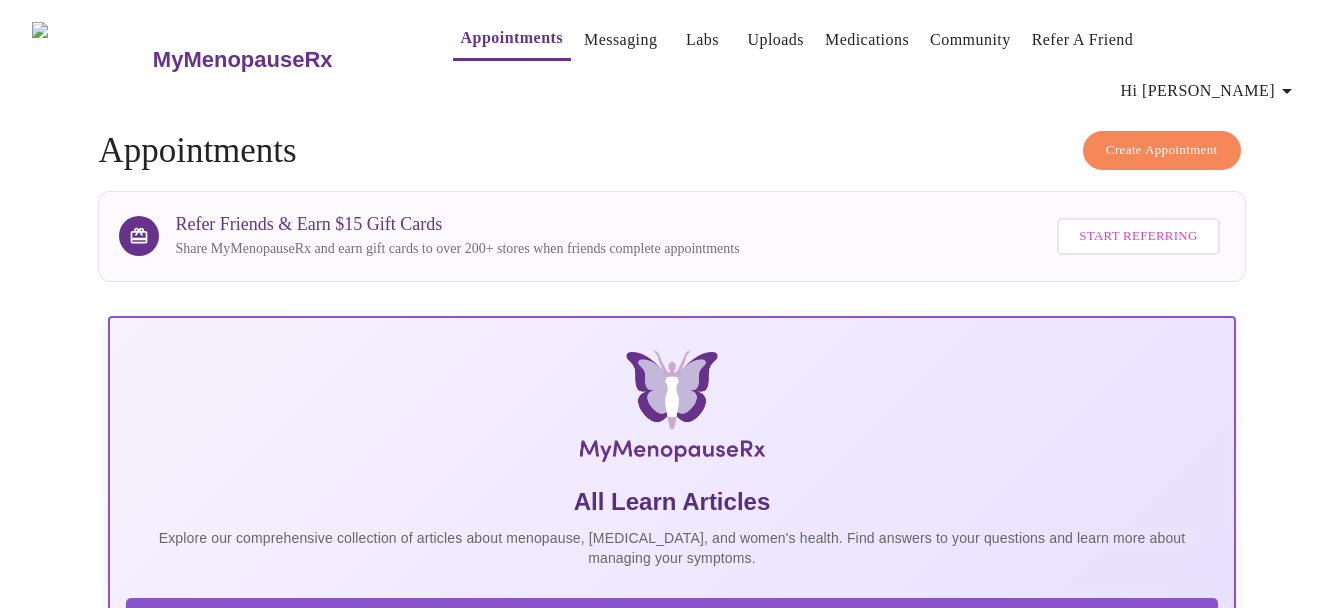 click 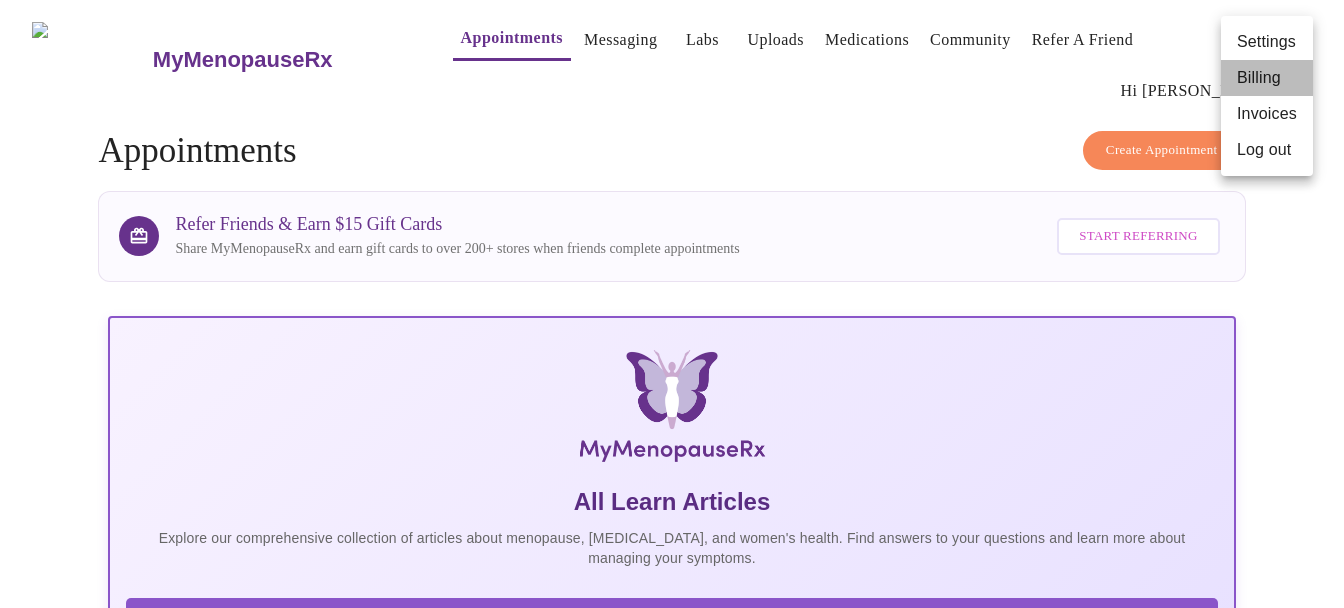 click on "Billing" at bounding box center [1267, 78] 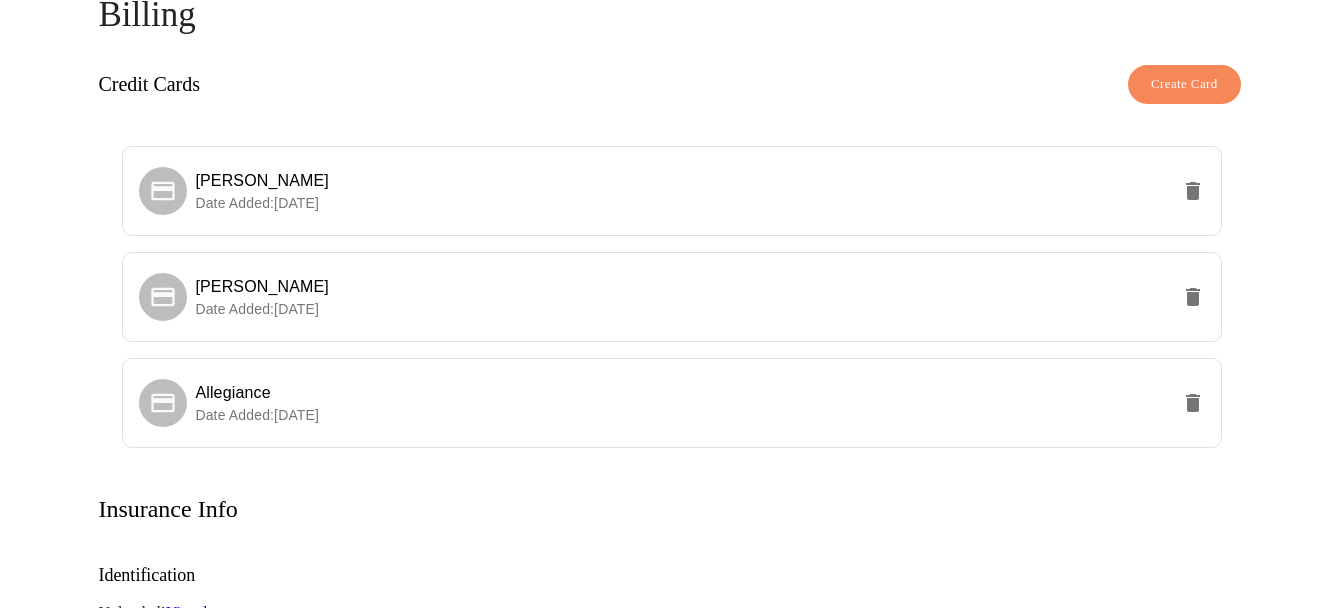 scroll, scrollTop: 0, scrollLeft: 0, axis: both 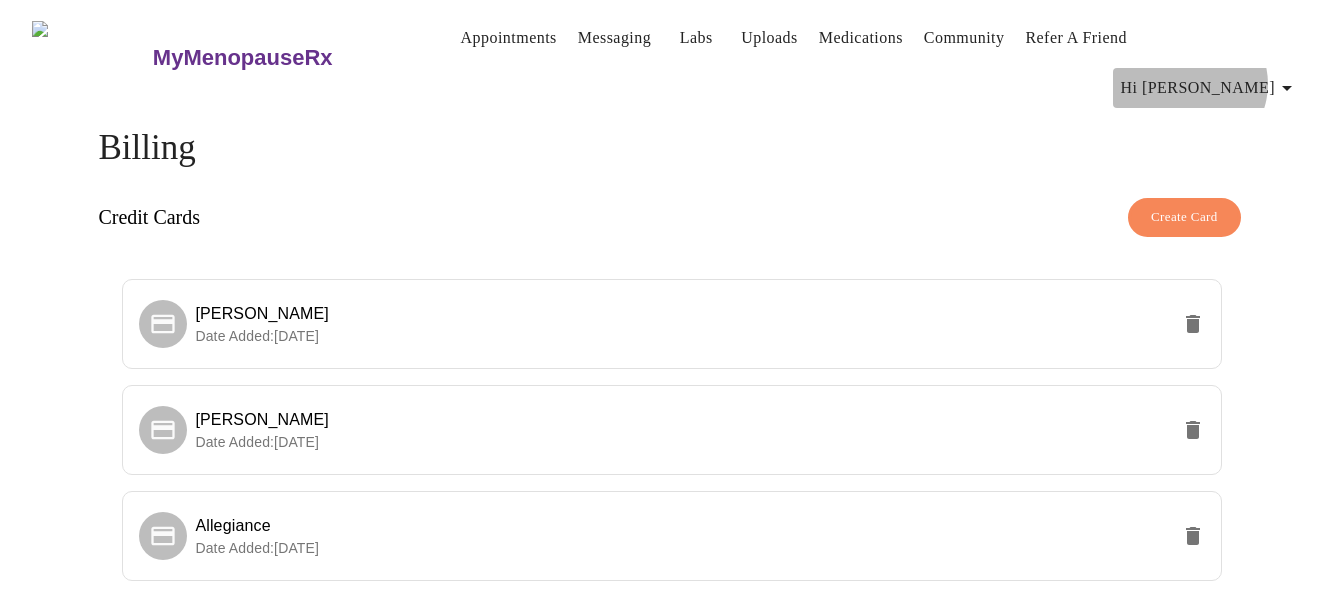 click 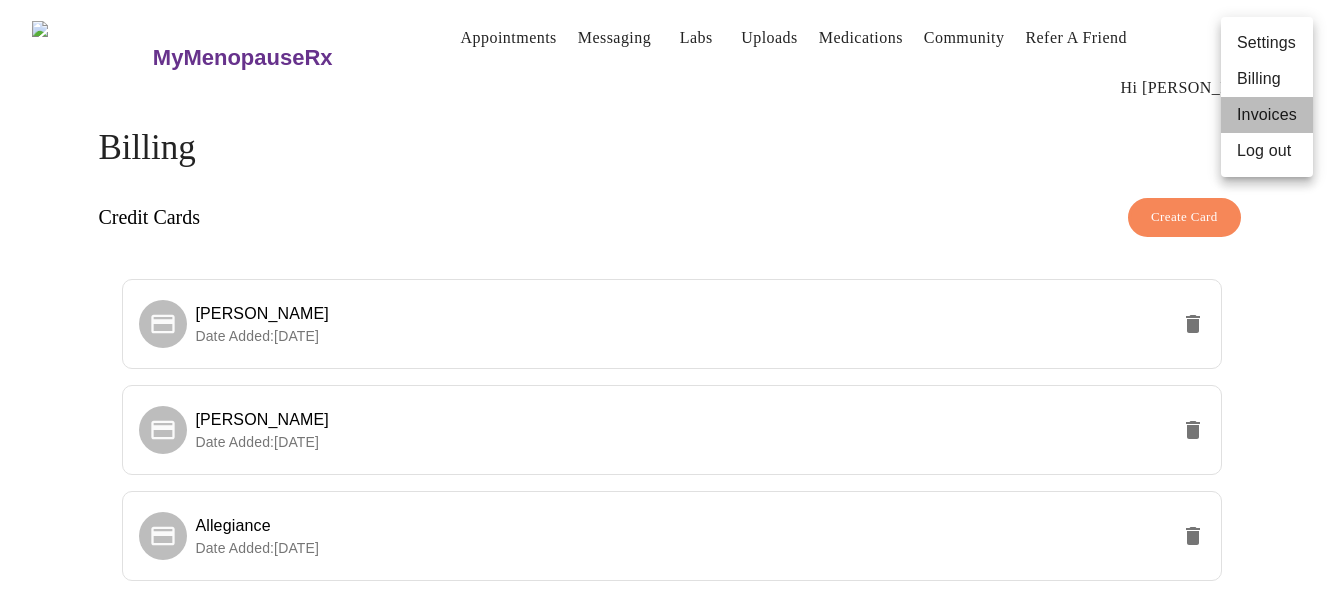 click on "Invoices" at bounding box center [1267, 115] 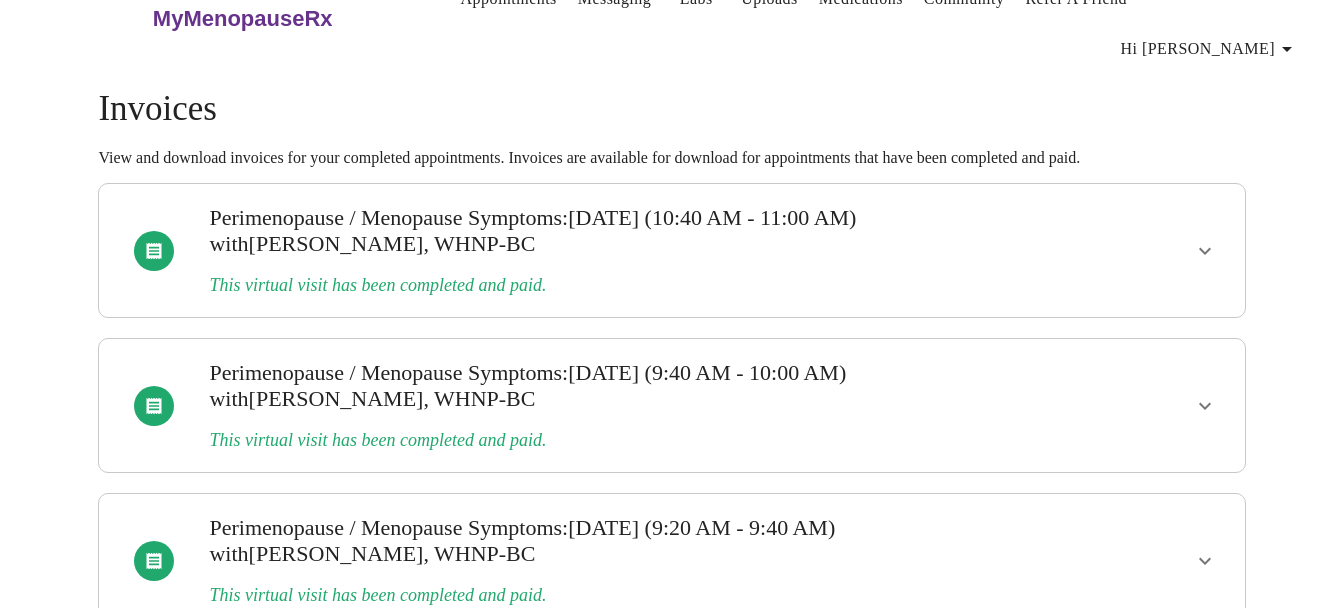 scroll, scrollTop: 0, scrollLeft: 0, axis: both 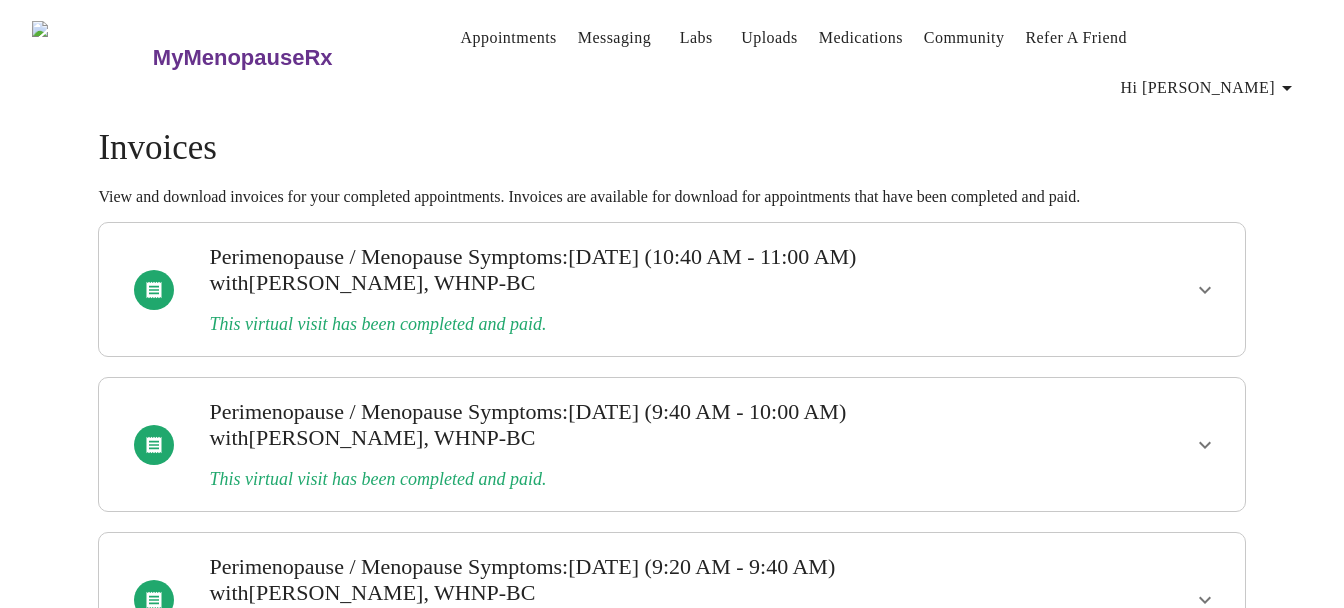 click on "Messaging" at bounding box center (614, 38) 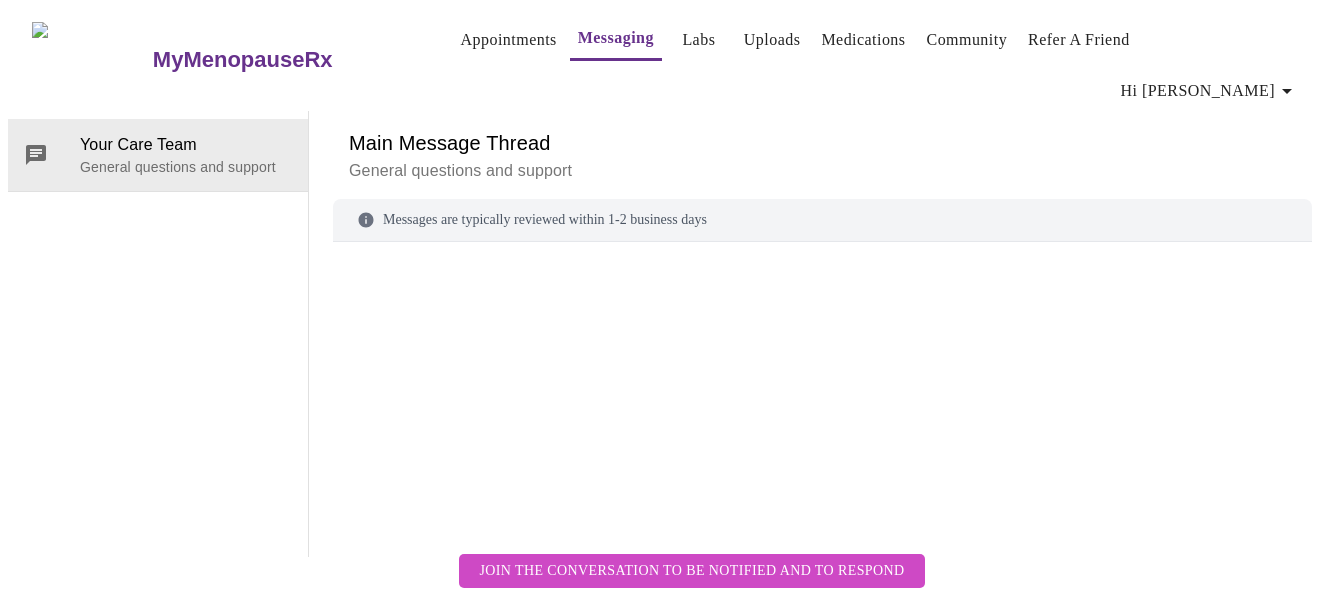 scroll, scrollTop: 75, scrollLeft: 0, axis: vertical 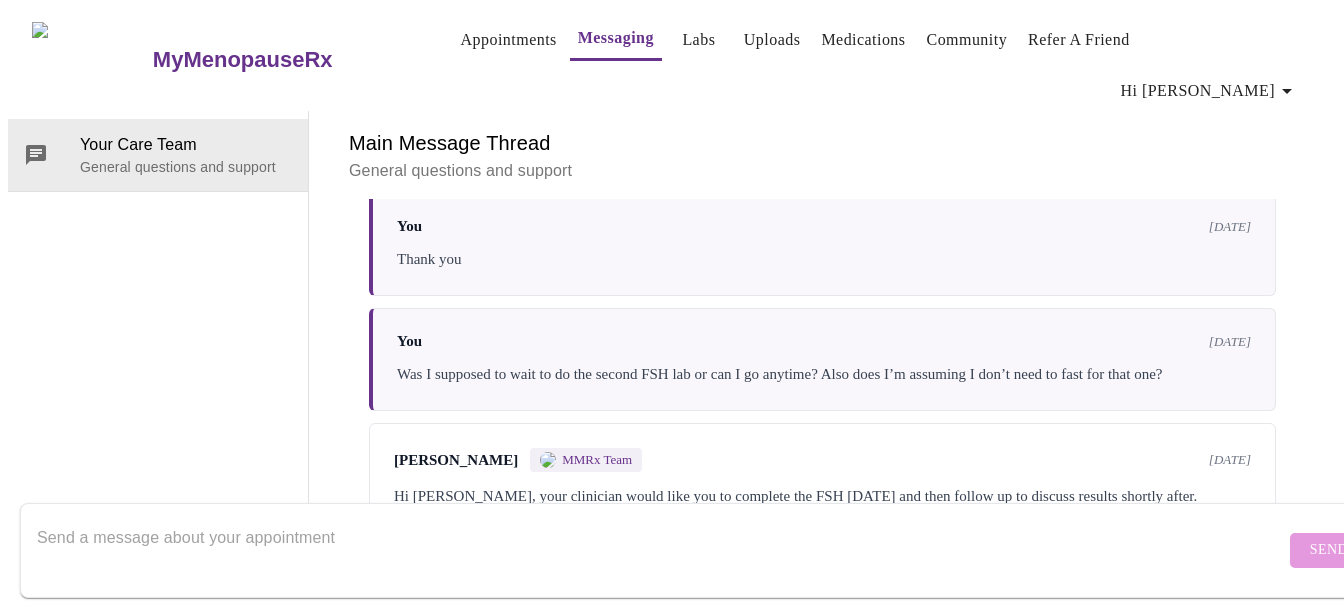 click at bounding box center (661, 550) 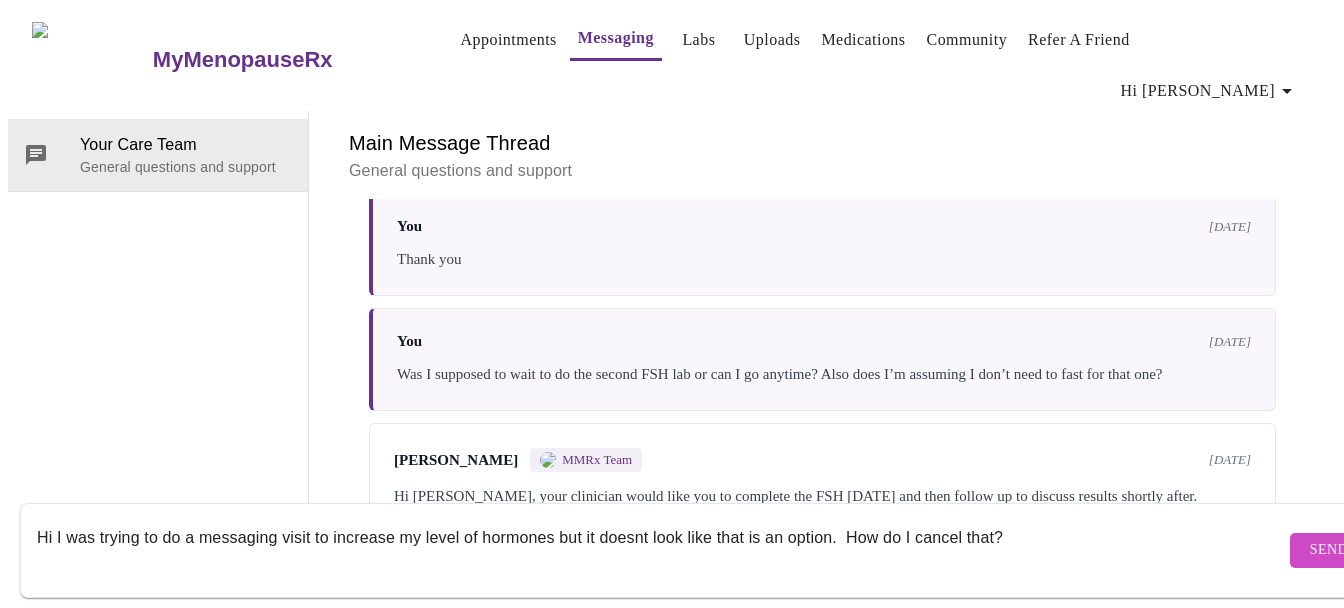 type on "Hi I was trying to do a messaging visit to increase my level of hormones but it doesnt look like that is an option.  How do I cancel that?" 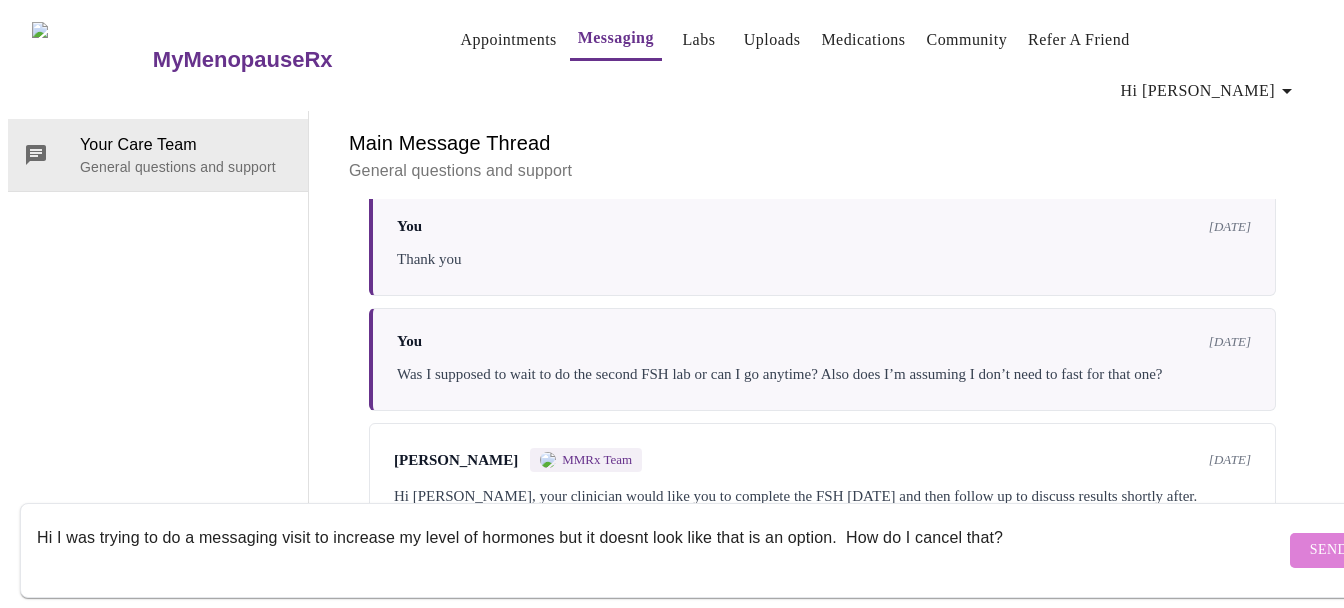 click on "Send" at bounding box center [1329, 550] 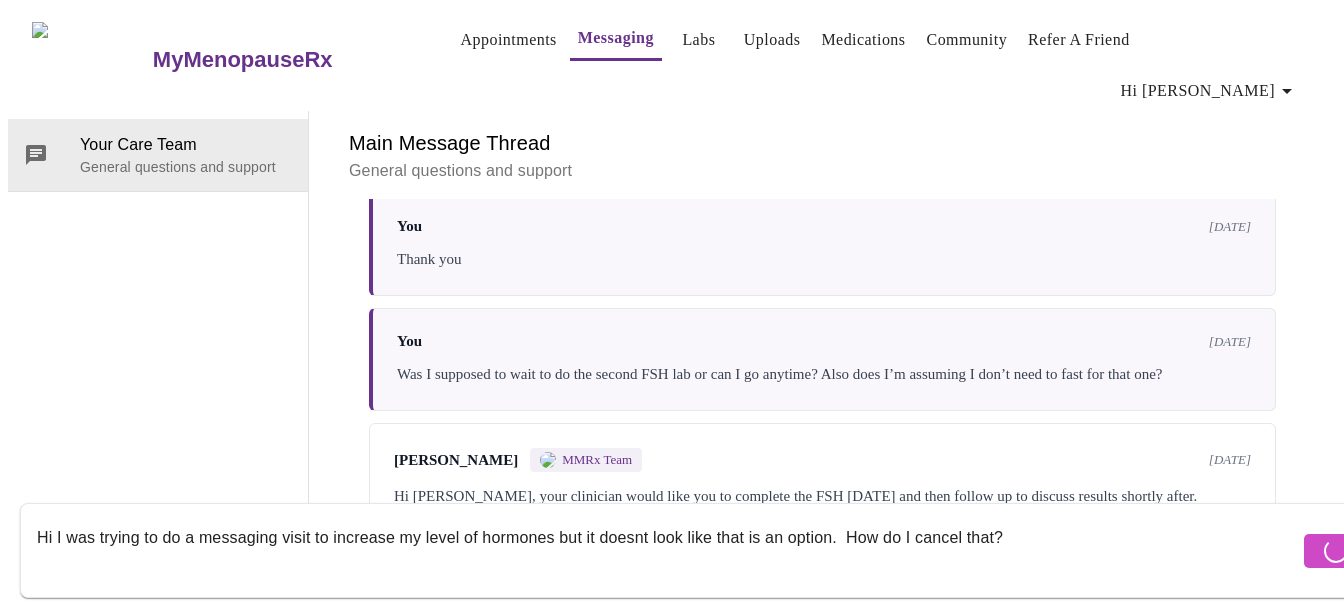 type 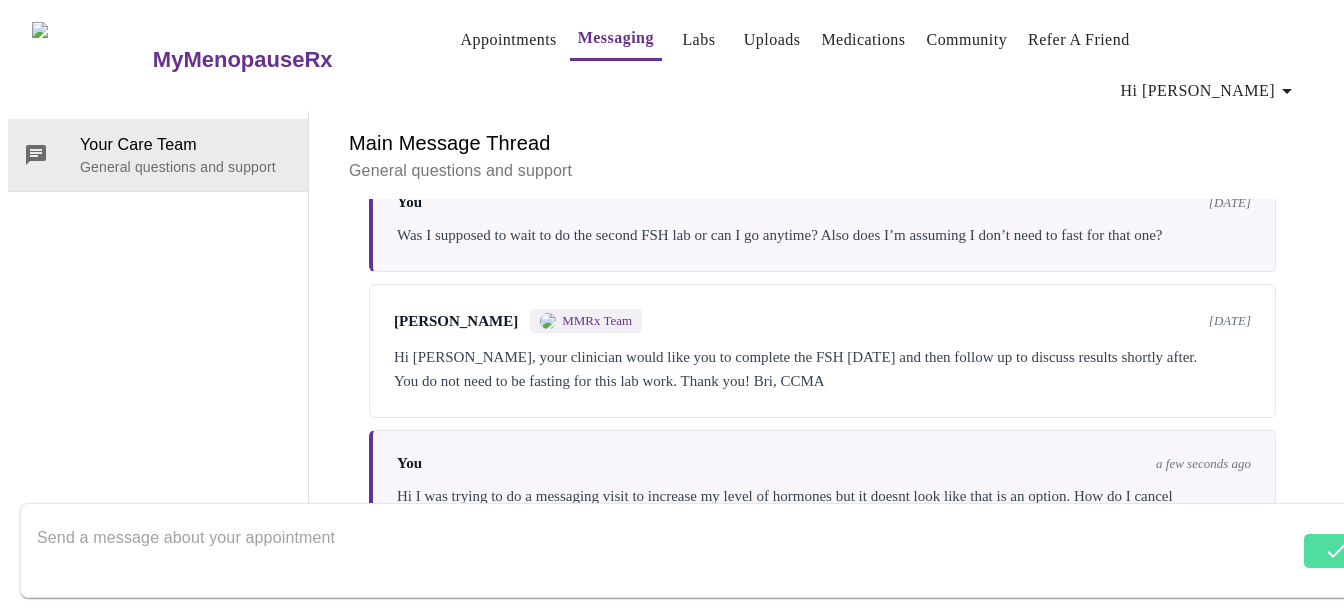 scroll, scrollTop: 1653, scrollLeft: 0, axis: vertical 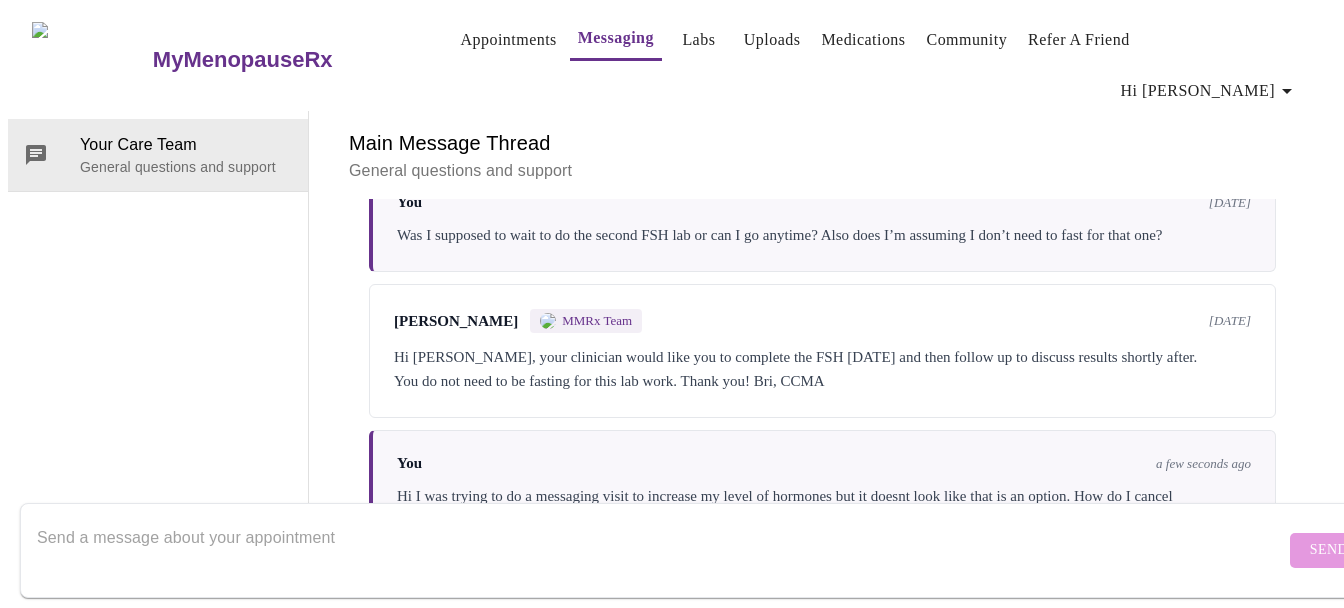 click on "Medications" at bounding box center [863, 40] 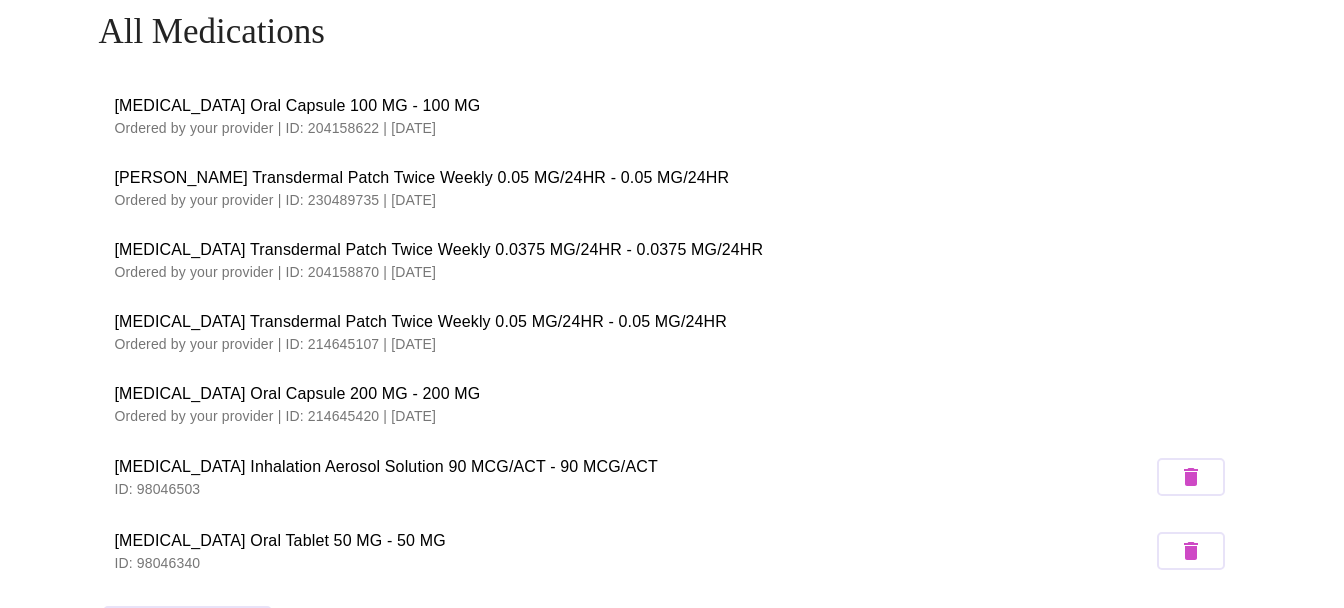 scroll, scrollTop: 0, scrollLeft: 0, axis: both 